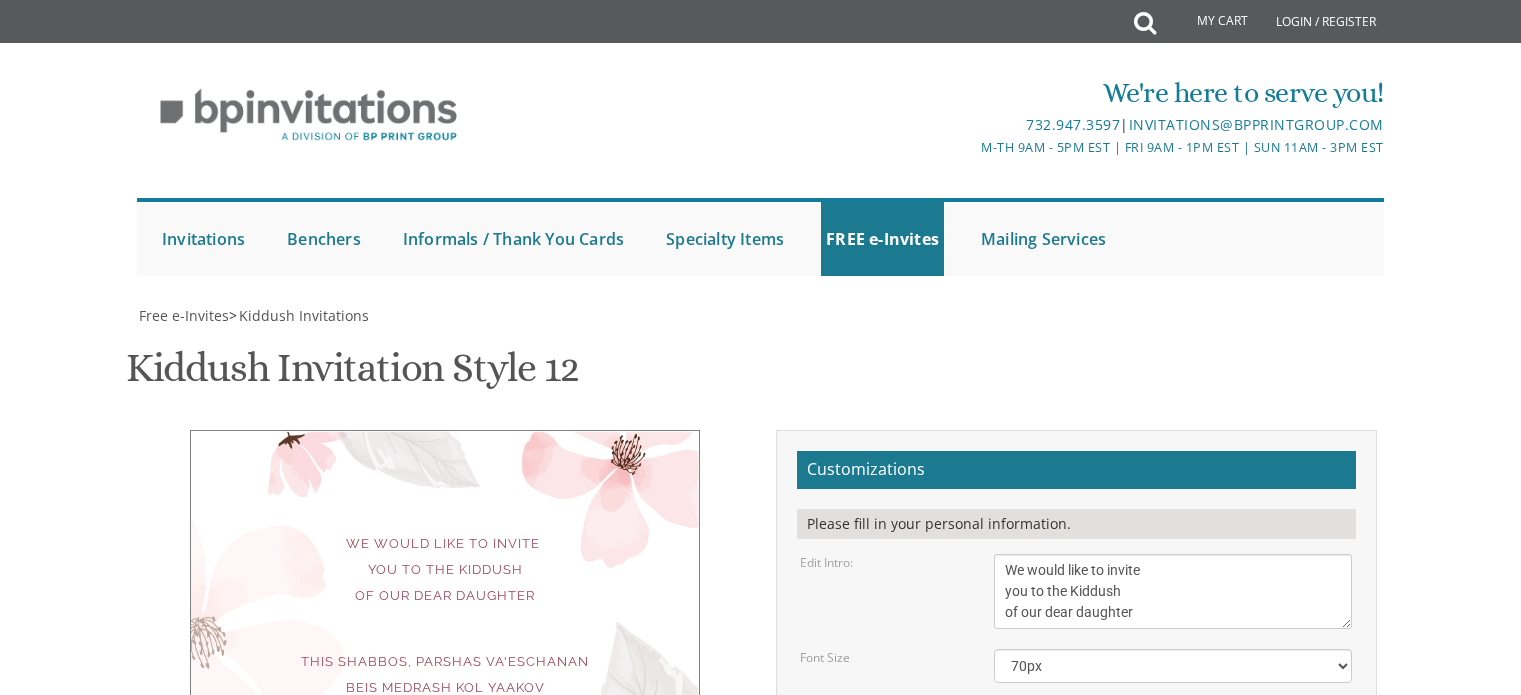 scroll, scrollTop: 359, scrollLeft: 0, axis: vertical 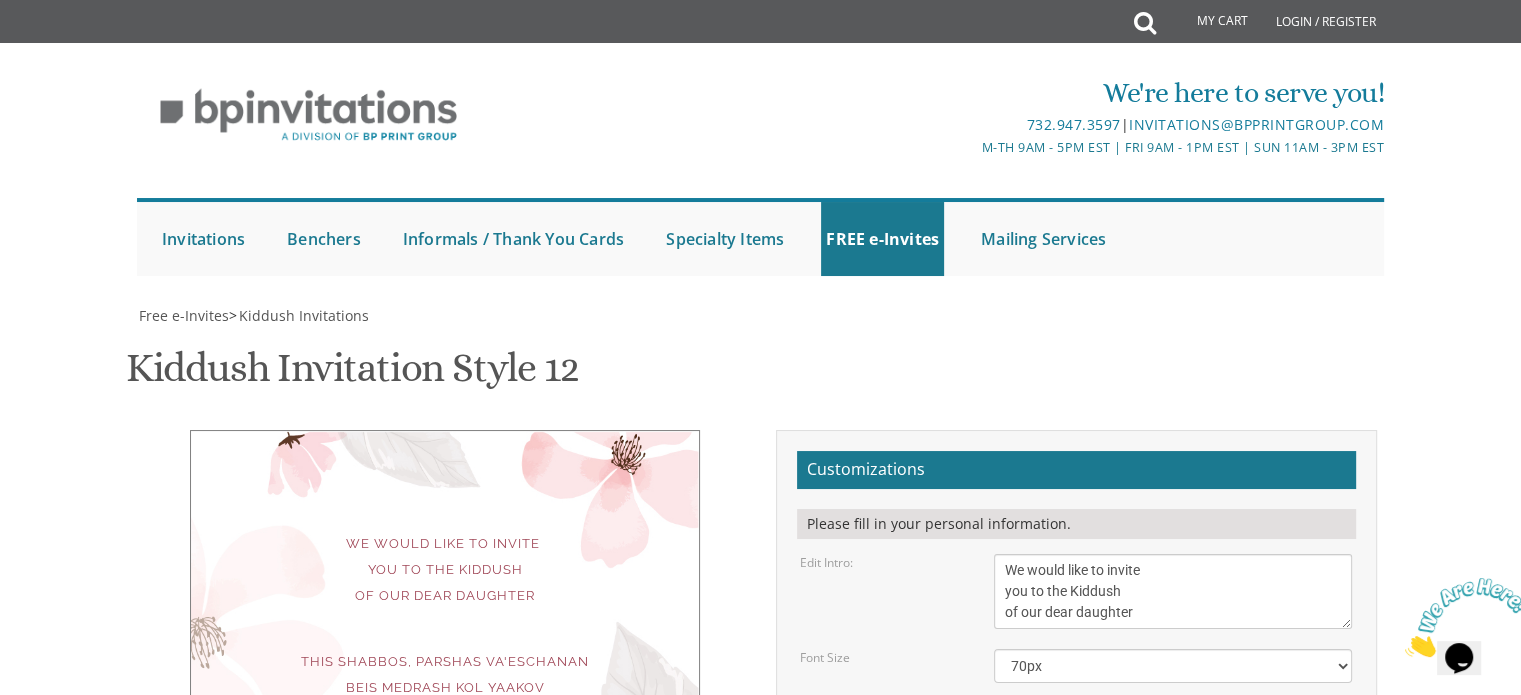 click on "We would like to invite
you to the Kiddush
of our dear daughter" at bounding box center (445, 570) 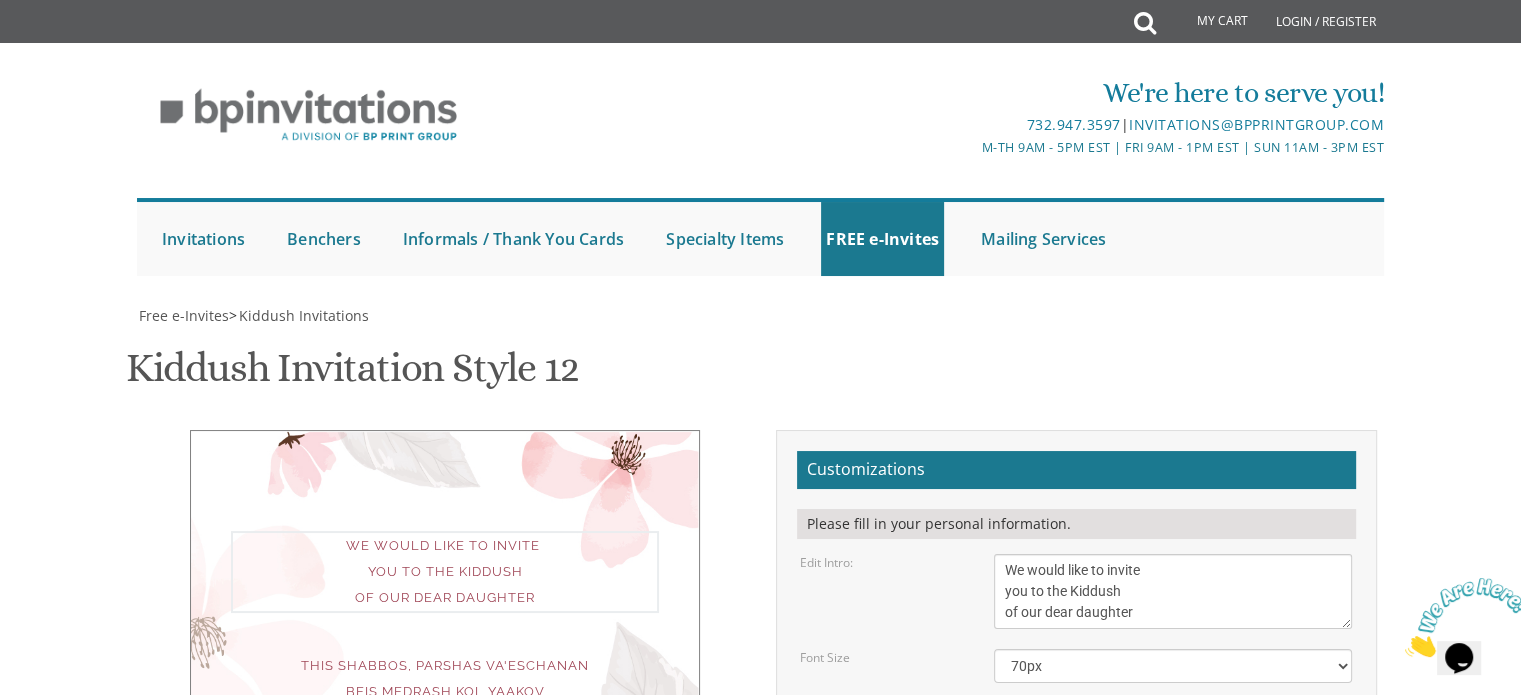 click on "We would like to invite
you to the Kiddush
of our dear daughter" at bounding box center (1173, 591) 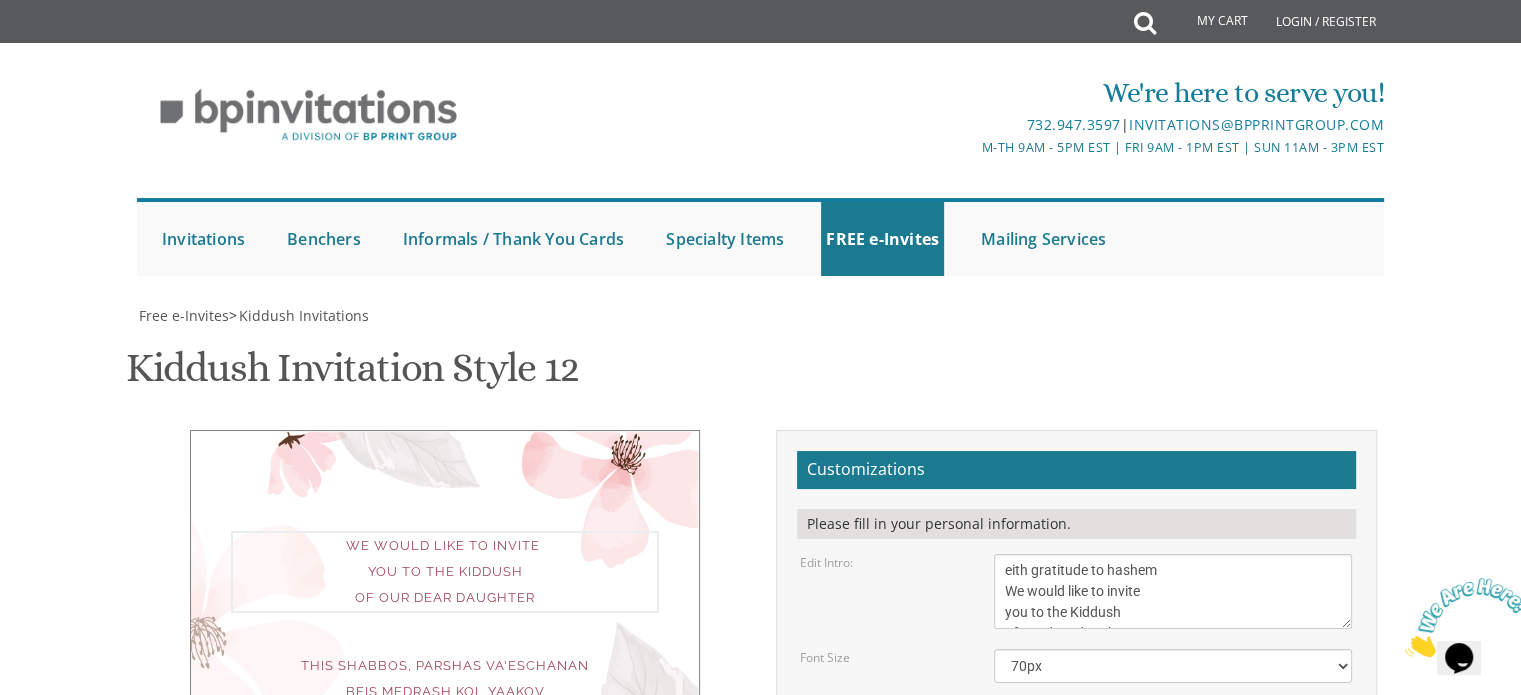 click on "We would like to invite
you to the Kiddush
of our dear daughter" at bounding box center [1173, 591] 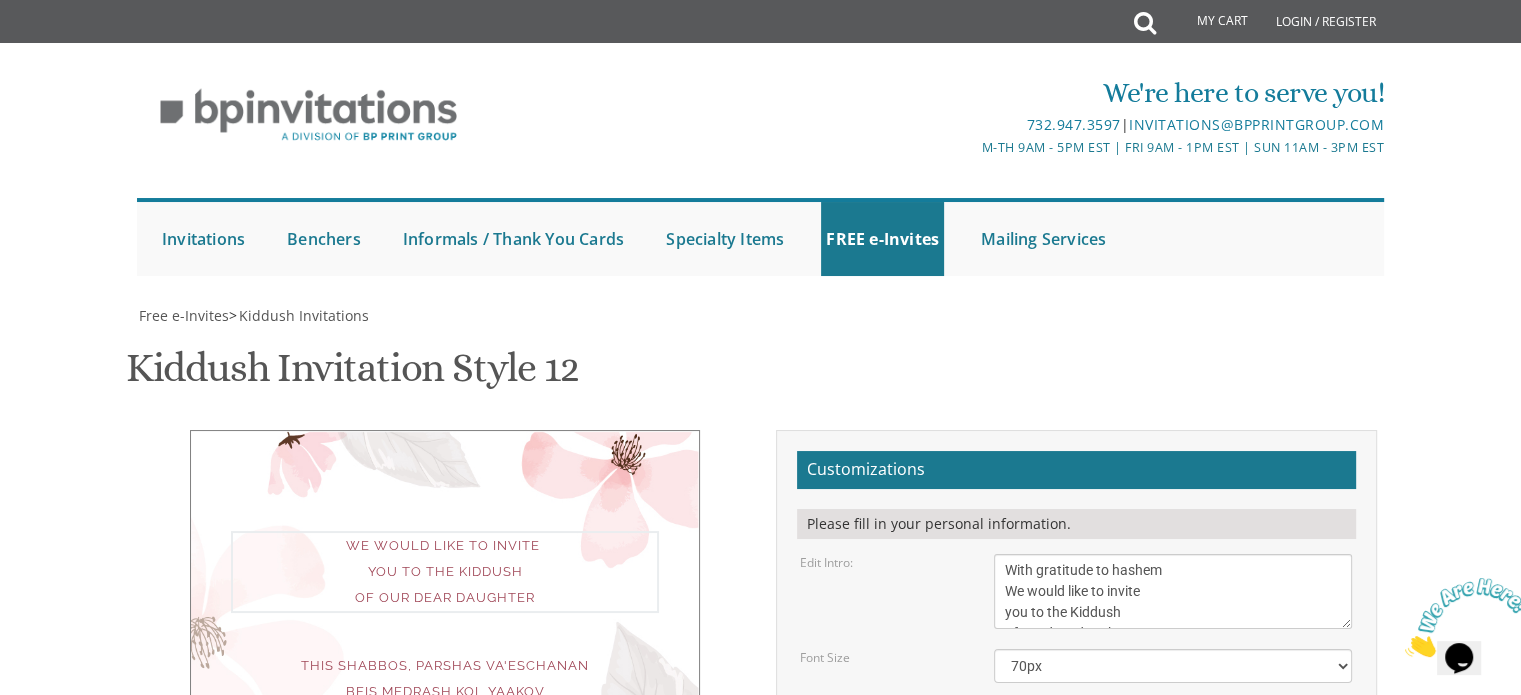 click on "We would like to invite
you to the Kiddush
of our dear daughter" at bounding box center [1173, 591] 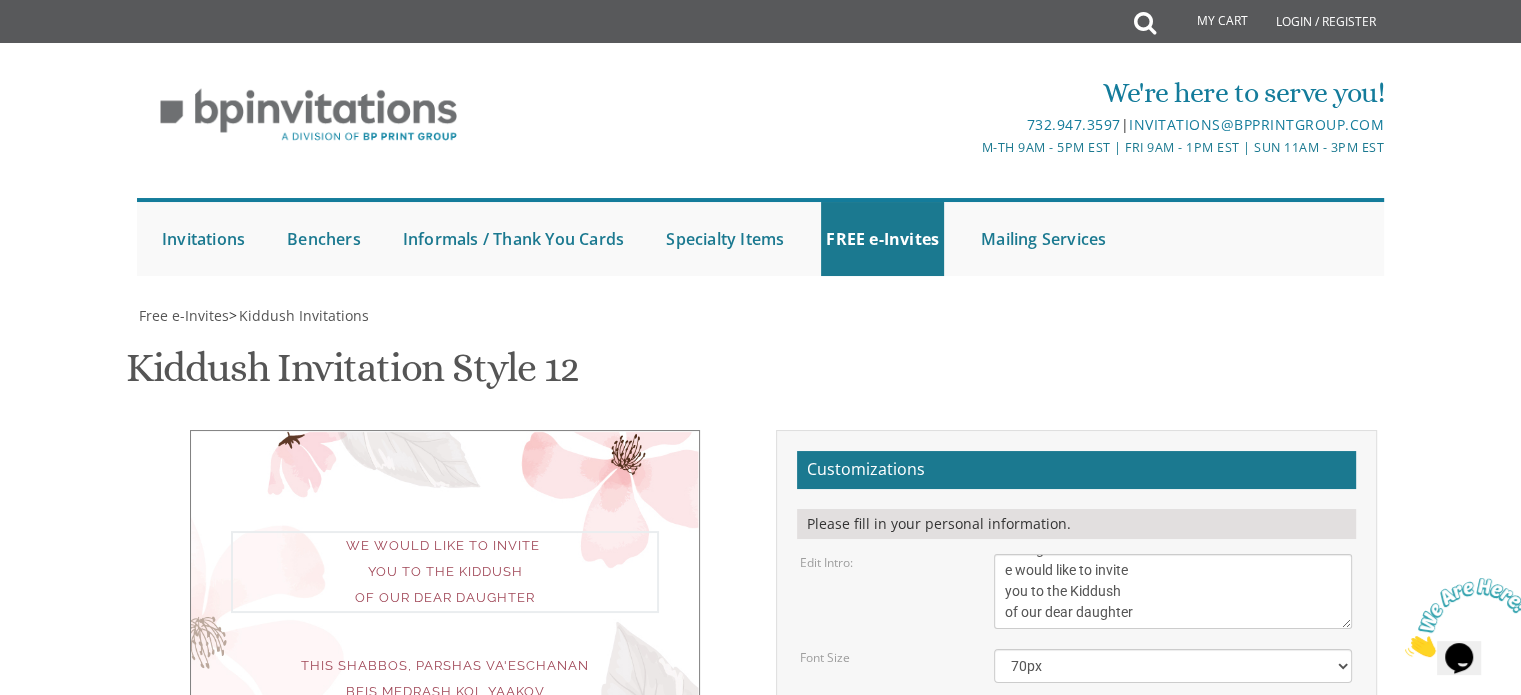 scroll, scrollTop: 0, scrollLeft: 0, axis: both 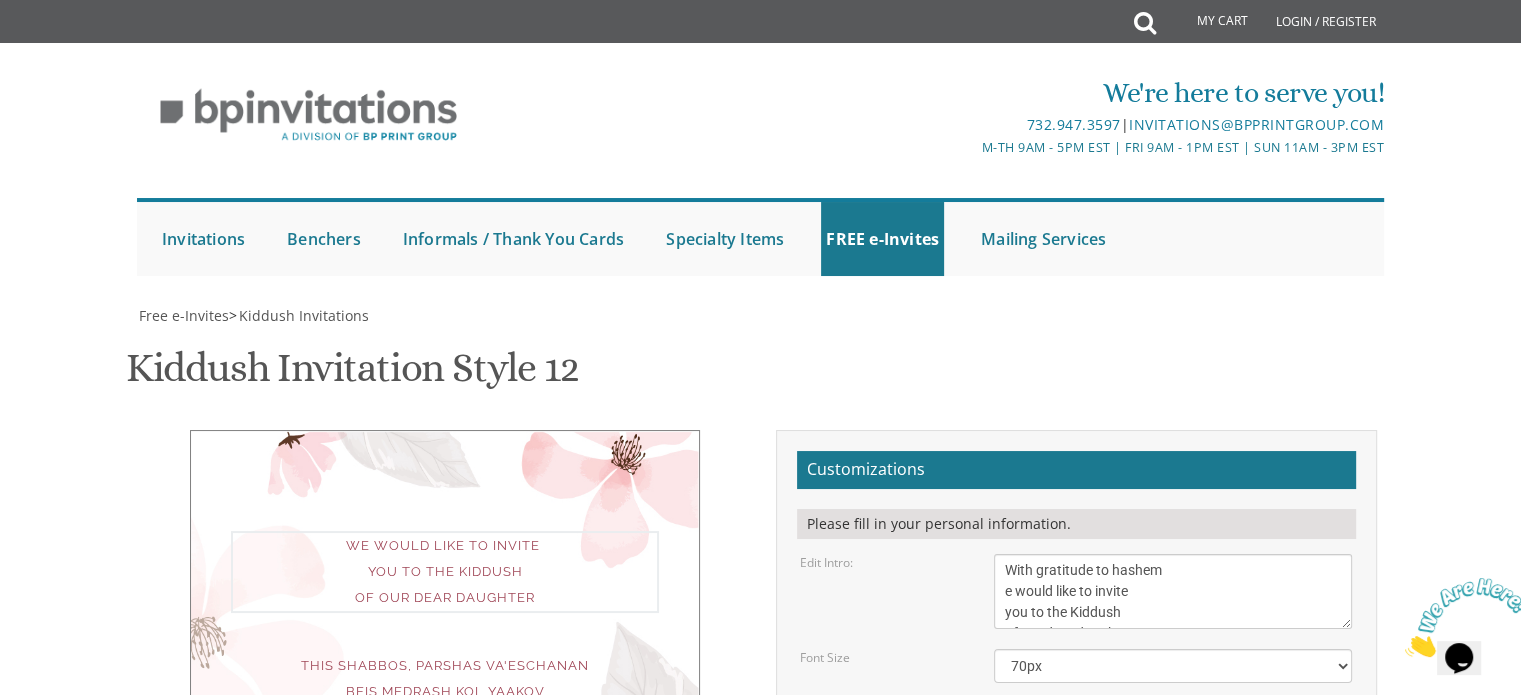 drag, startPoint x: 1016, startPoint y: 497, endPoint x: 1000, endPoint y: 493, distance: 16.492422 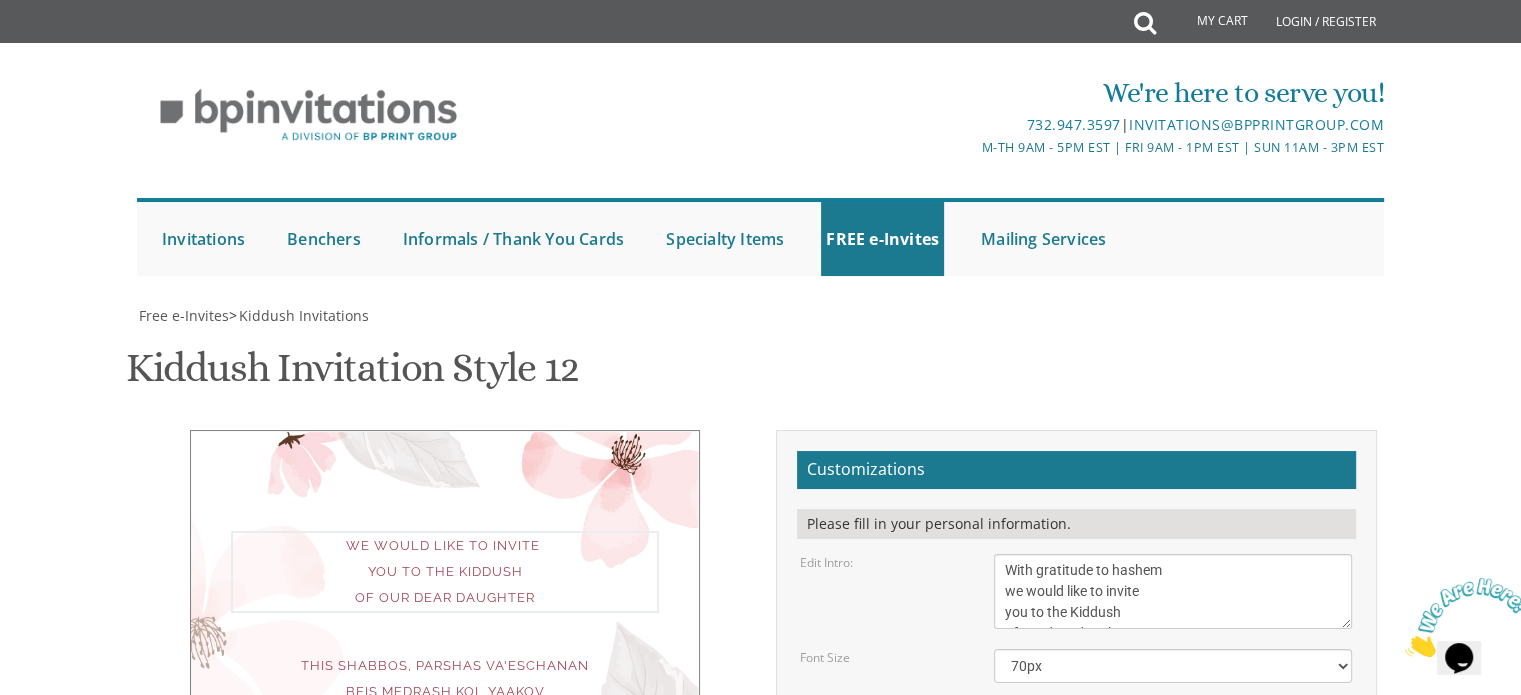 click on "We would like to invite
you to the Kiddush
of our dear daughter" at bounding box center (1173, 591) 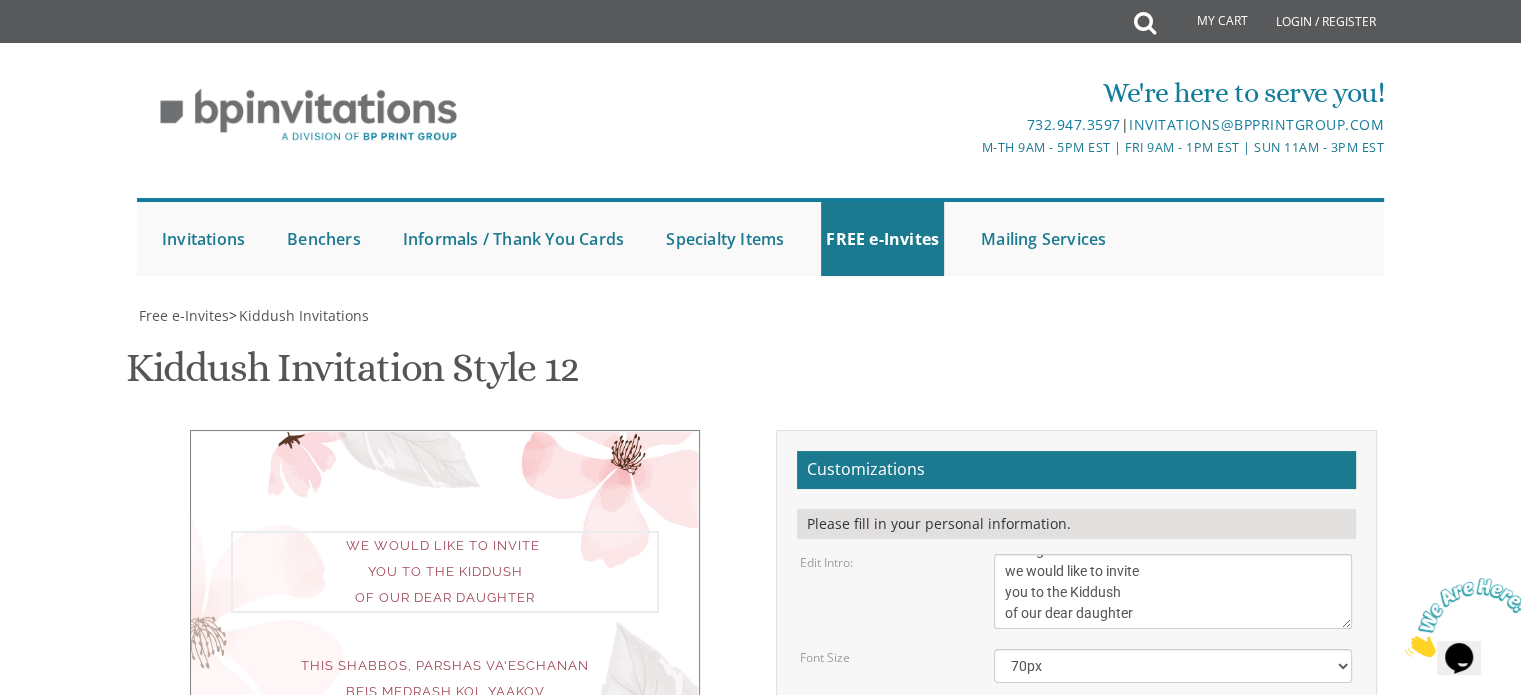 click on "We would like to invite
you to the Kiddush
of our dear daughter" at bounding box center (1173, 591) 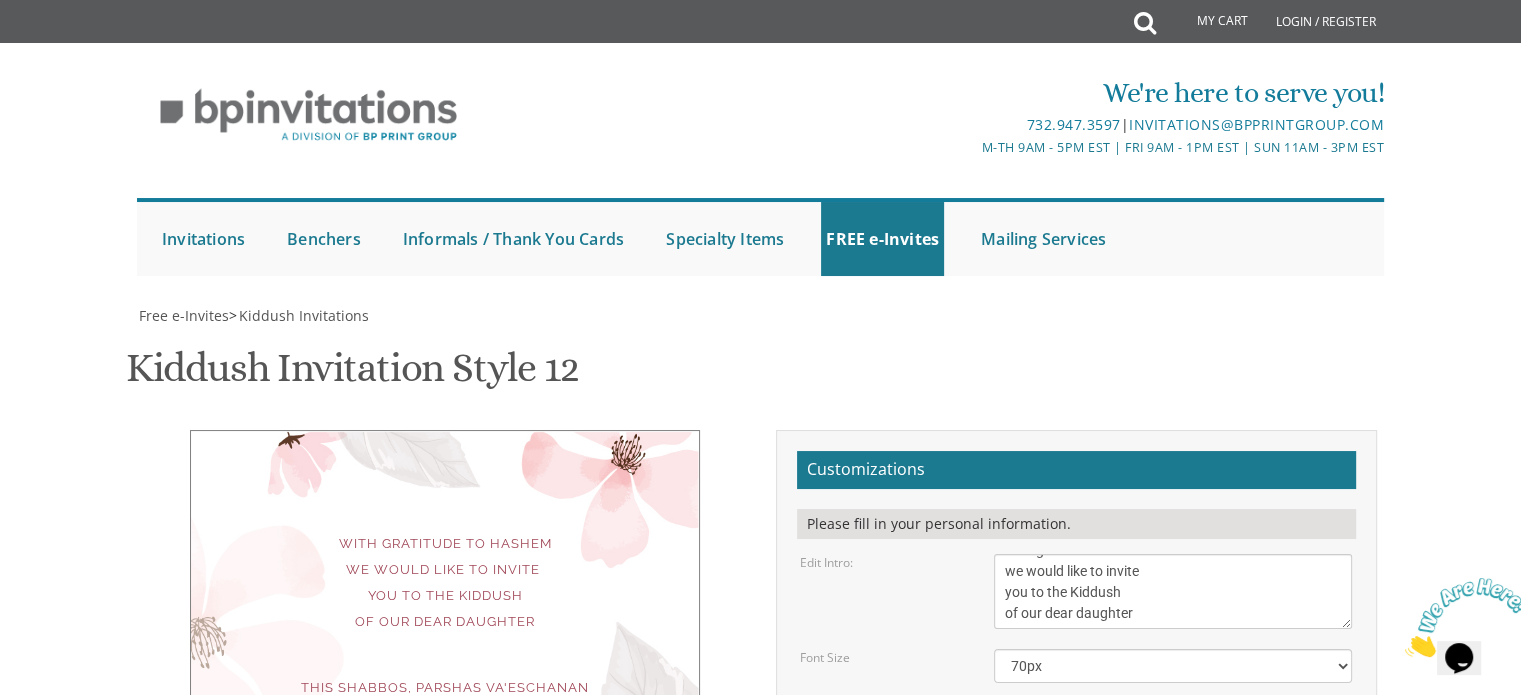 click on "With gratitude to hashem
we would like to invite
you to the Kiddush
of our dear daughter
This Shabbos, Parshas Va'eschanan
Beis Medrash Kol Yaakov
1 Gibson Ln.
Jackson, New Jersey
tzvi and sorah lamet" at bounding box center [445, 665] 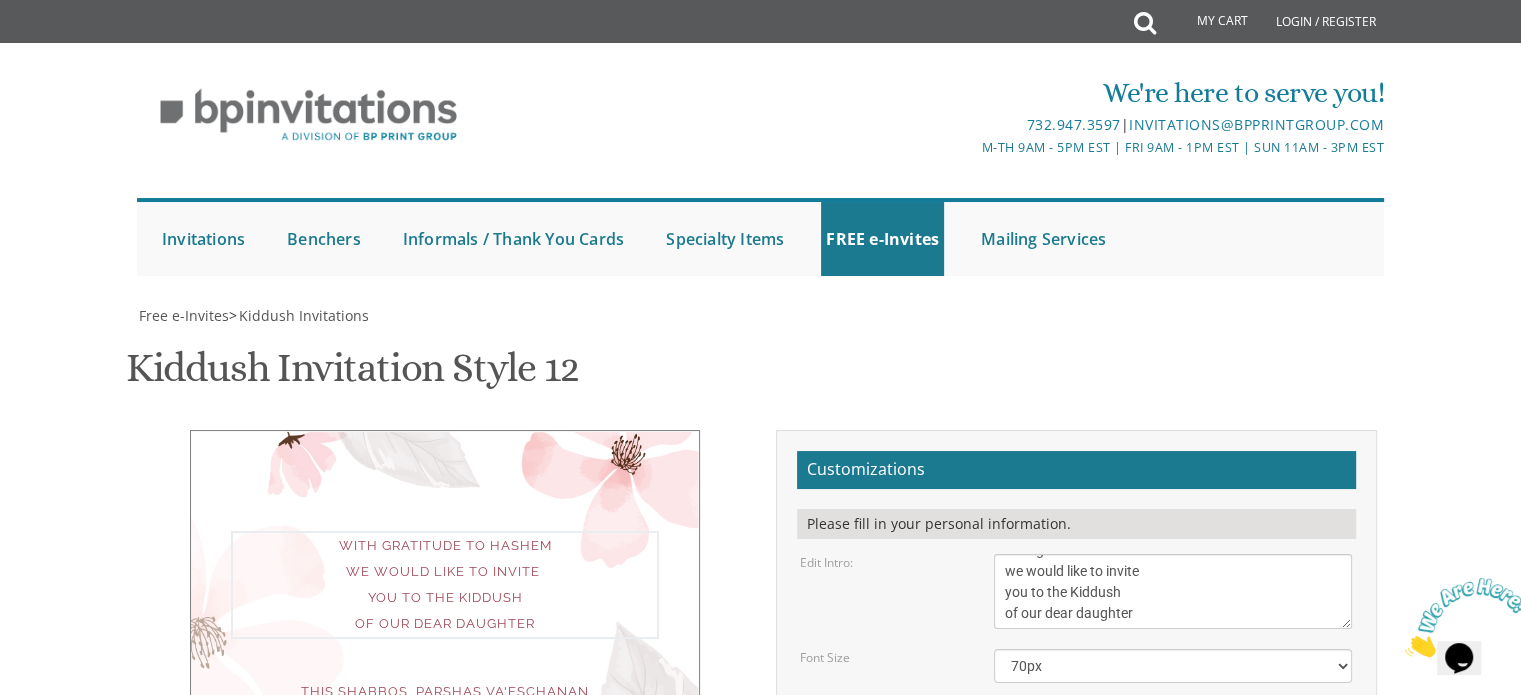 click on "We would like to invite
you to the Kiddush
of our dear daughter" at bounding box center [1173, 591] 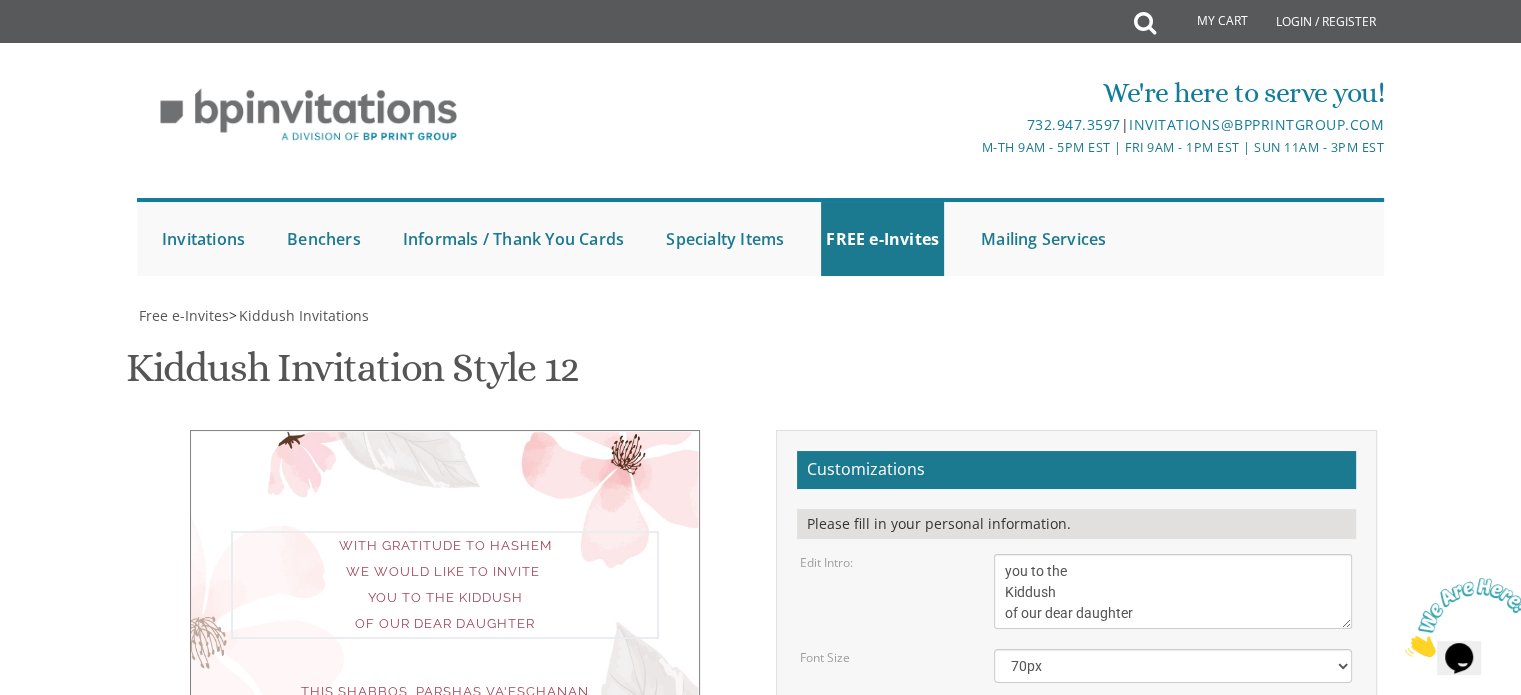 scroll, scrollTop: 42, scrollLeft: 0, axis: vertical 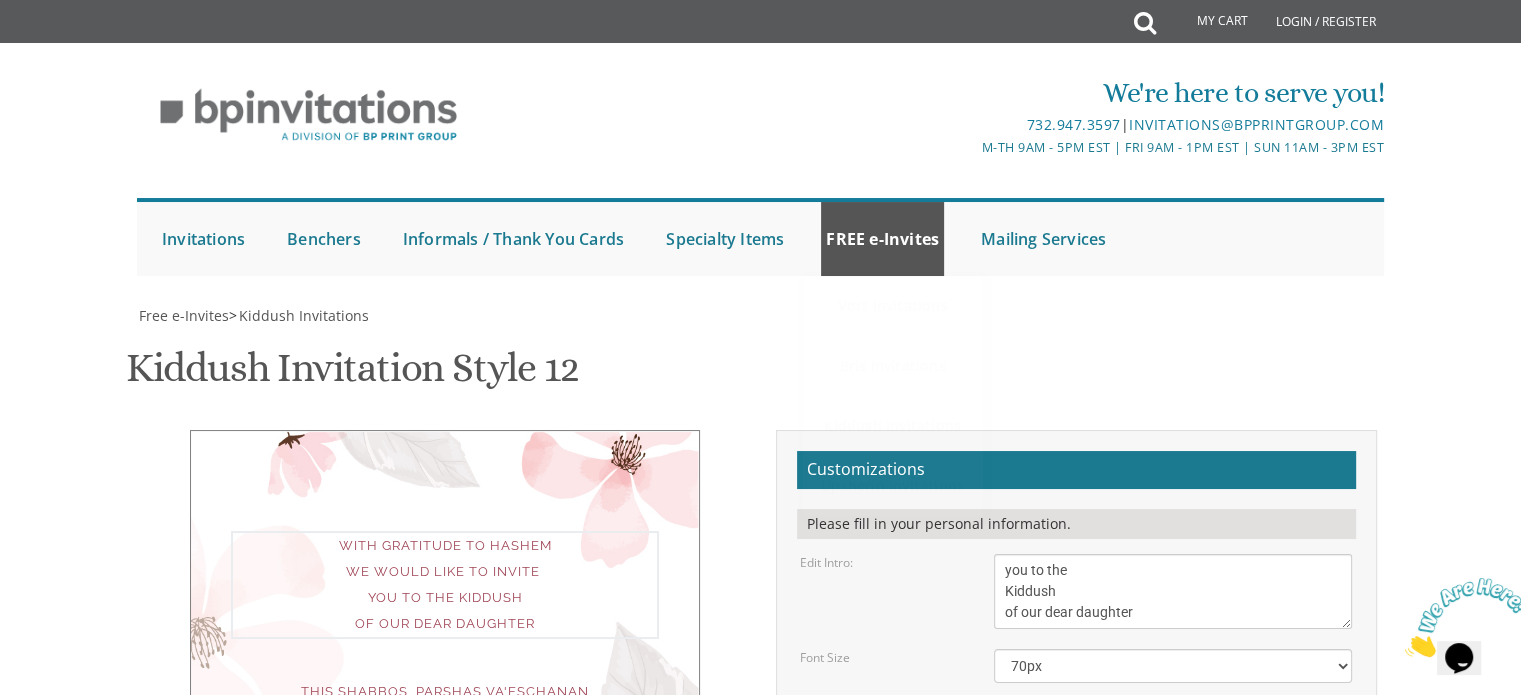 type on "With gratitude to hashem
we would like to invite
you to the
Kiddush
of our dear daughter" 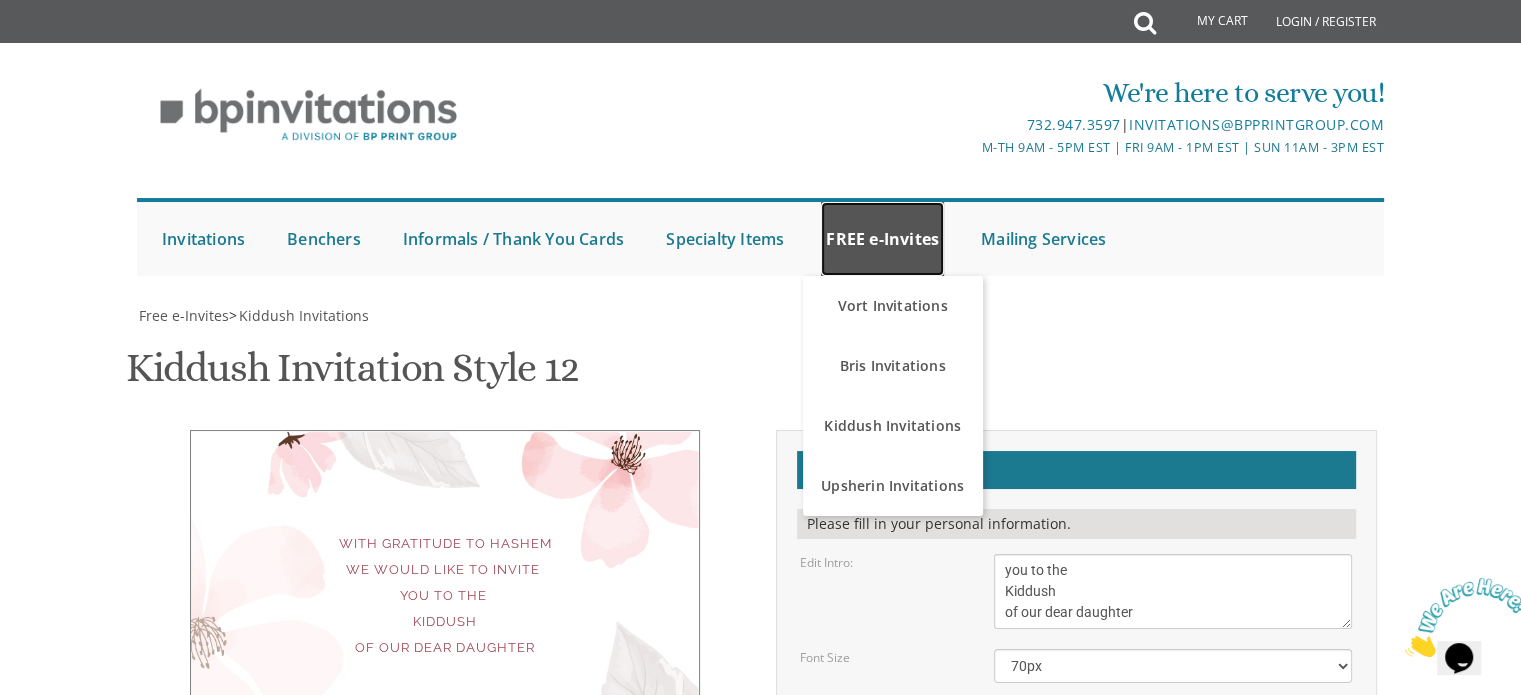 click on "FREE e-Invites" at bounding box center (882, 239) 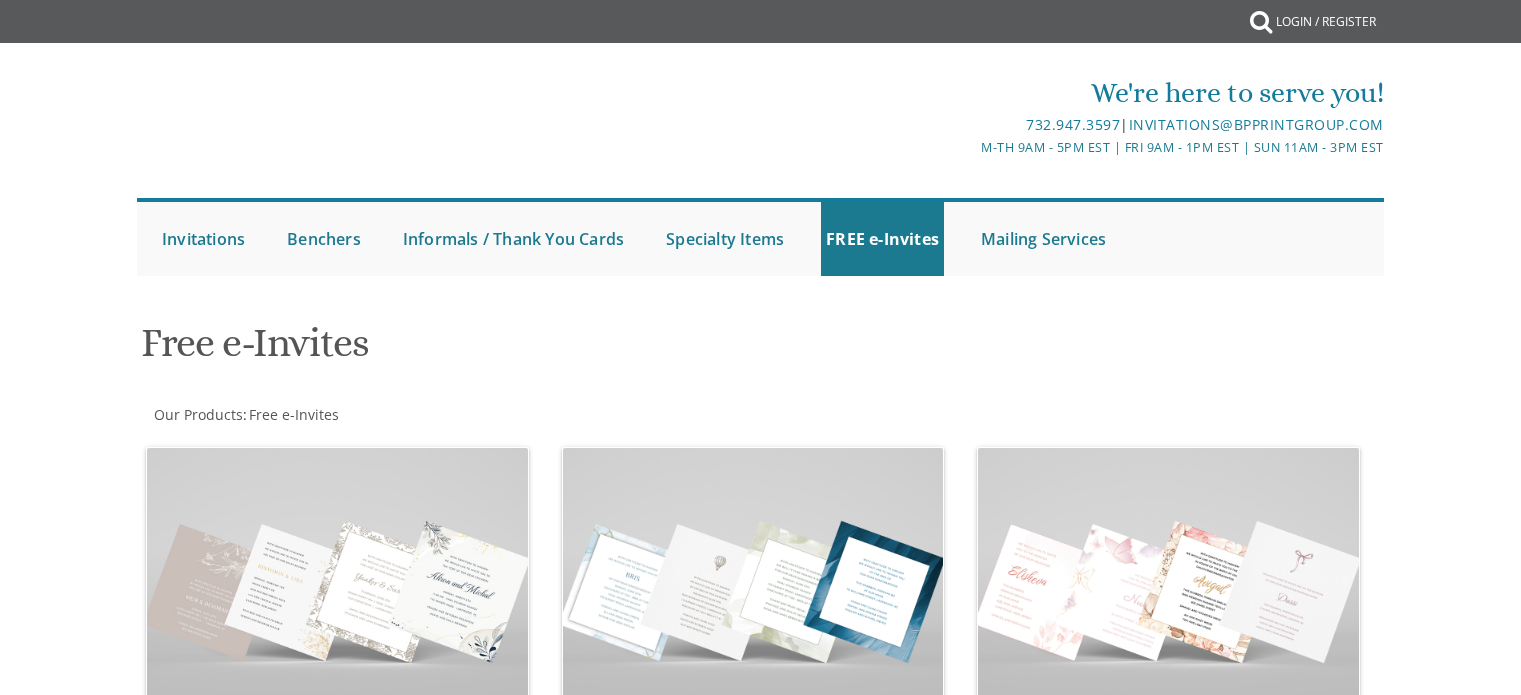 scroll, scrollTop: 0, scrollLeft: 0, axis: both 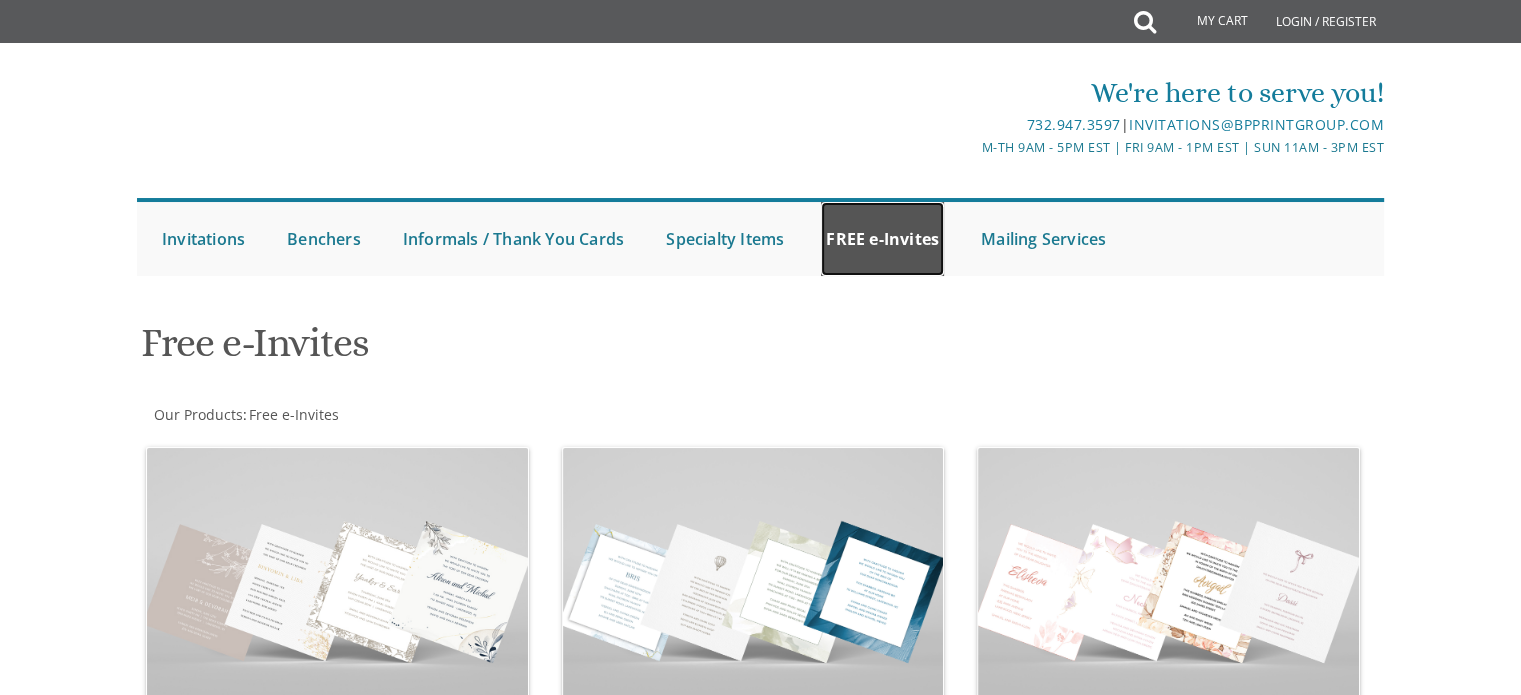 click on "FREE e-Invites" at bounding box center (882, 239) 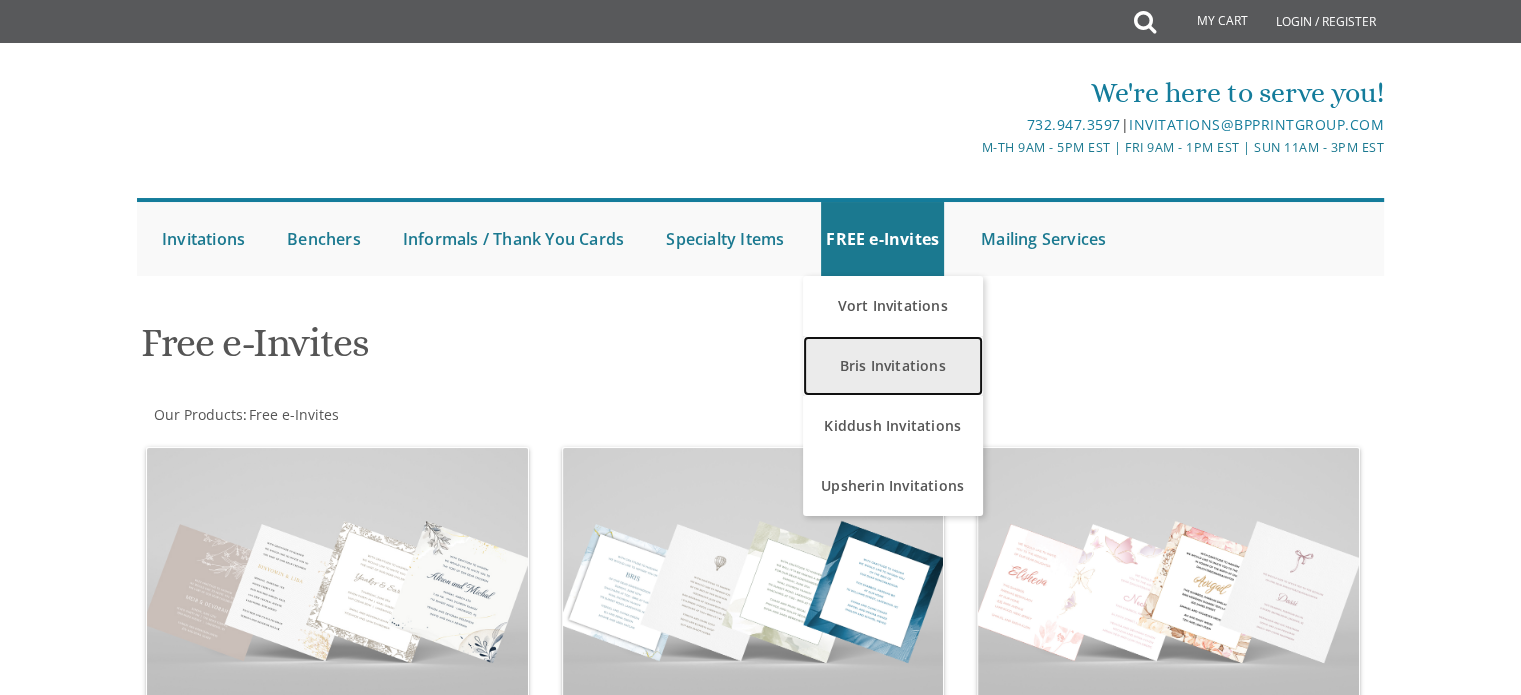 click on "Bris Invitations" at bounding box center (893, 366) 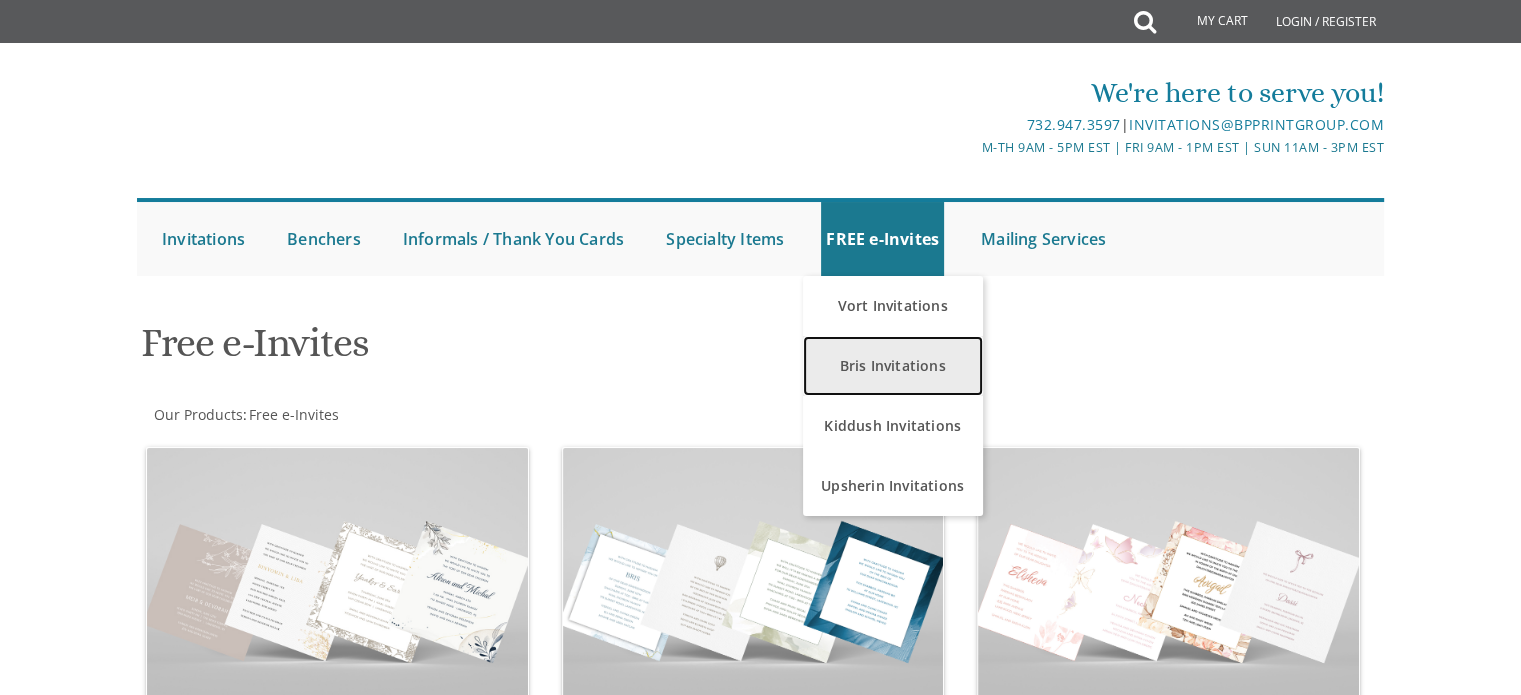 click on "Bris Invitations" at bounding box center [893, 366] 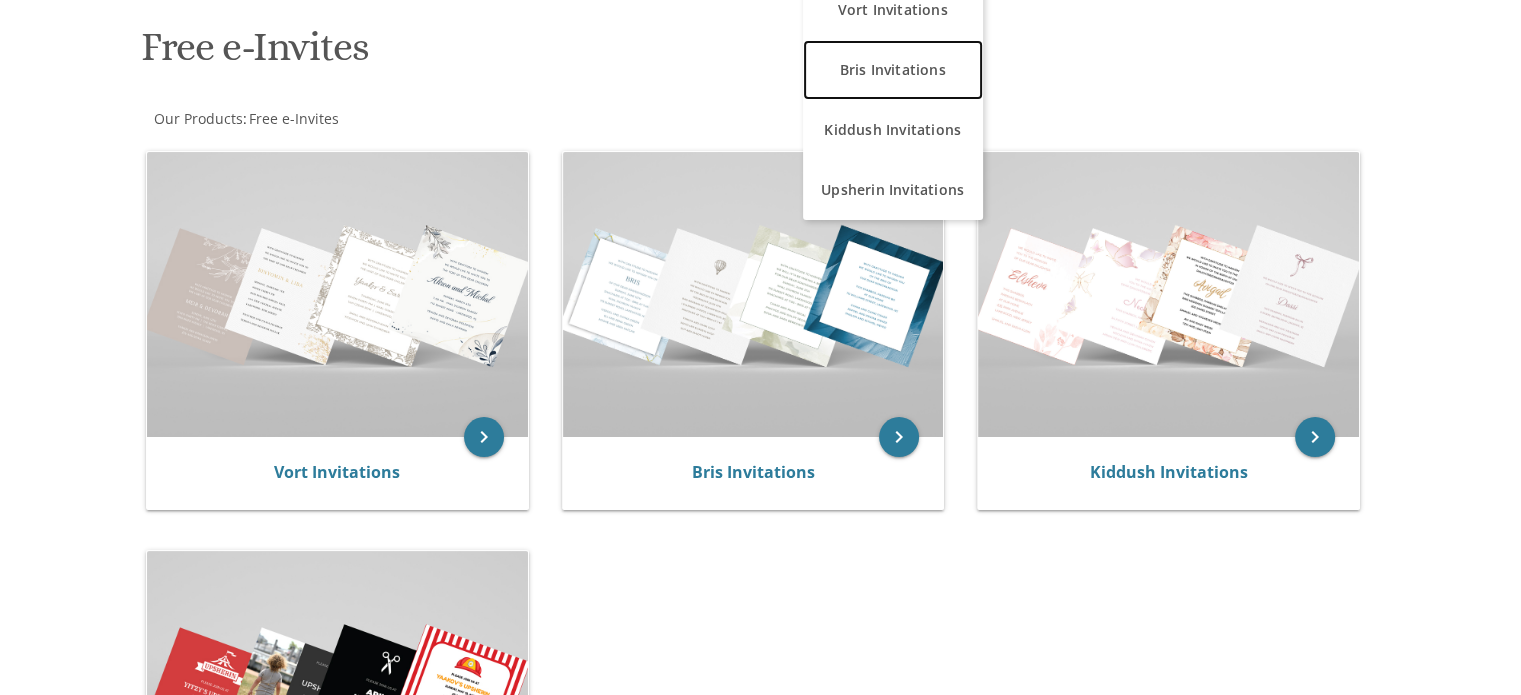 scroll, scrollTop: 408, scrollLeft: 0, axis: vertical 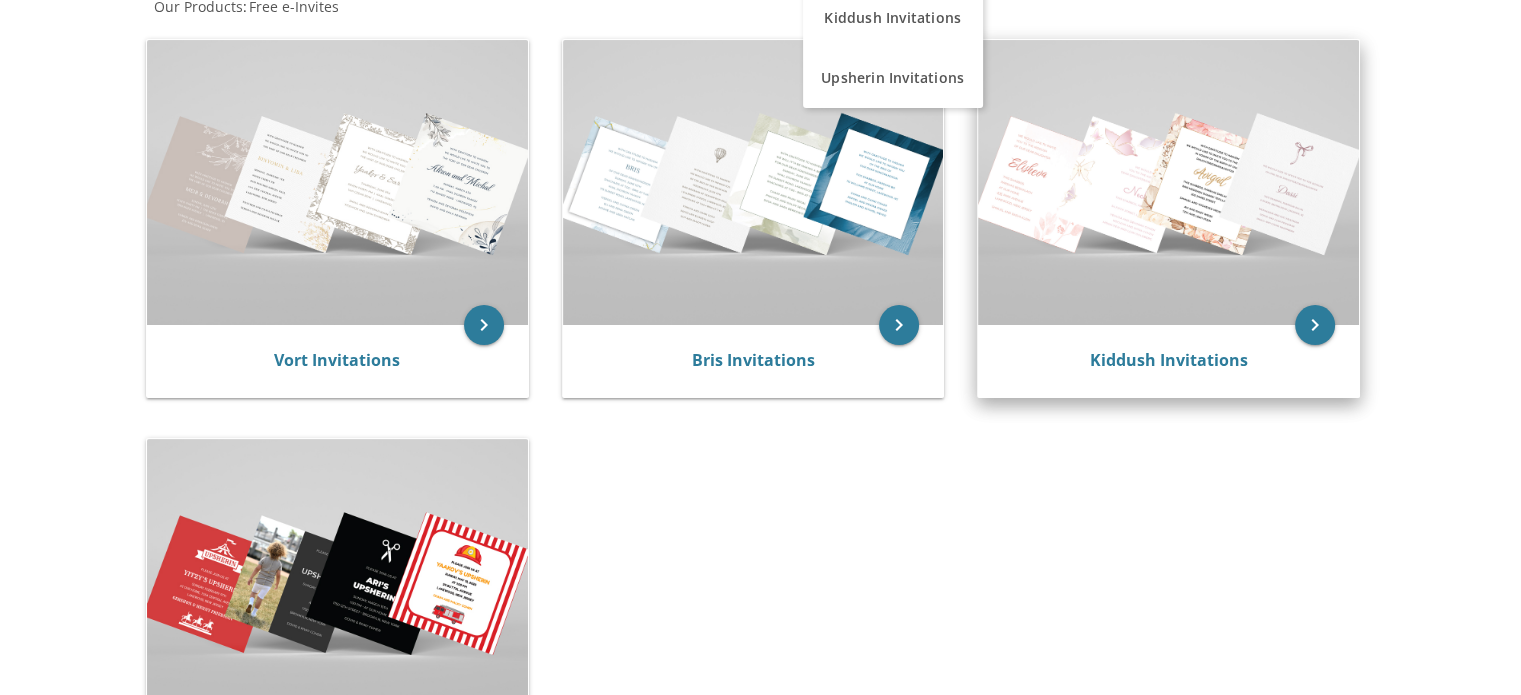 click at bounding box center (1168, 182) 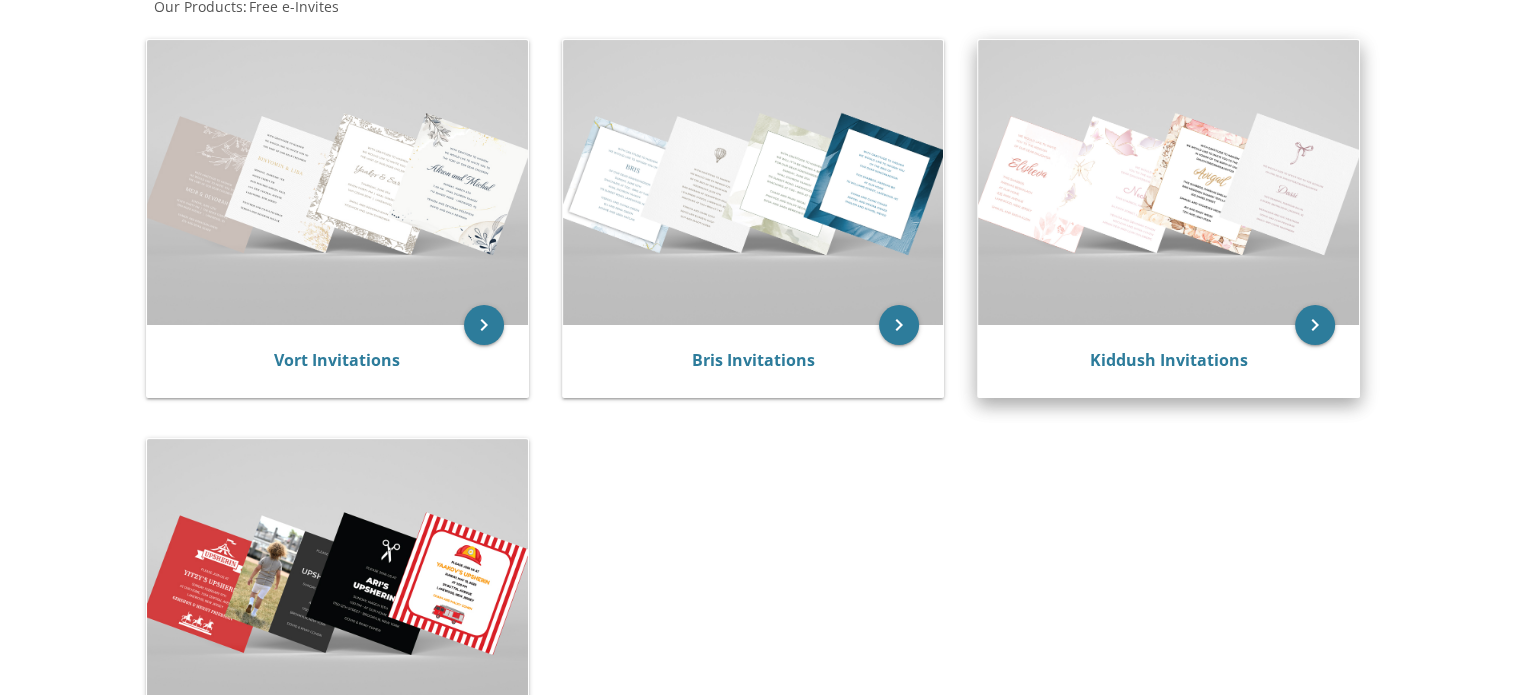 click at bounding box center [1168, 182] 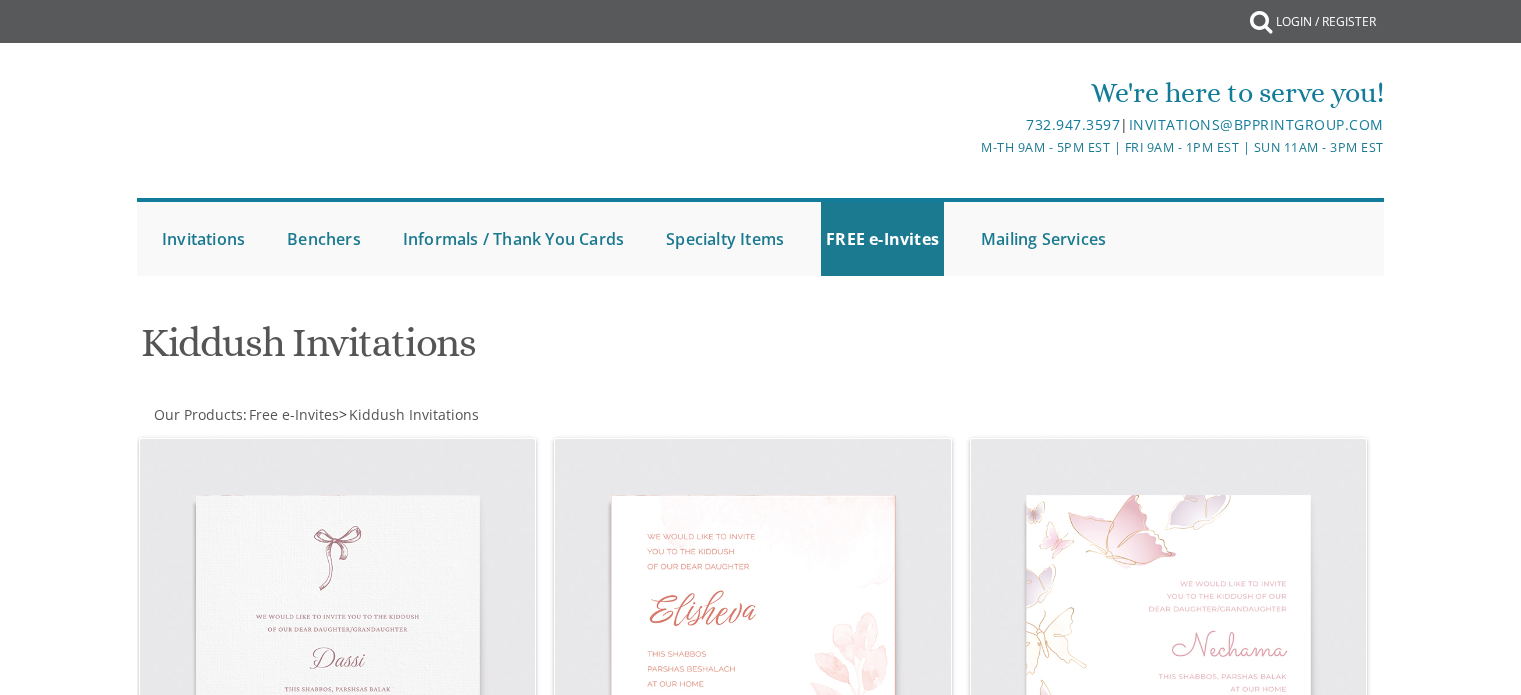 scroll, scrollTop: 0, scrollLeft: 0, axis: both 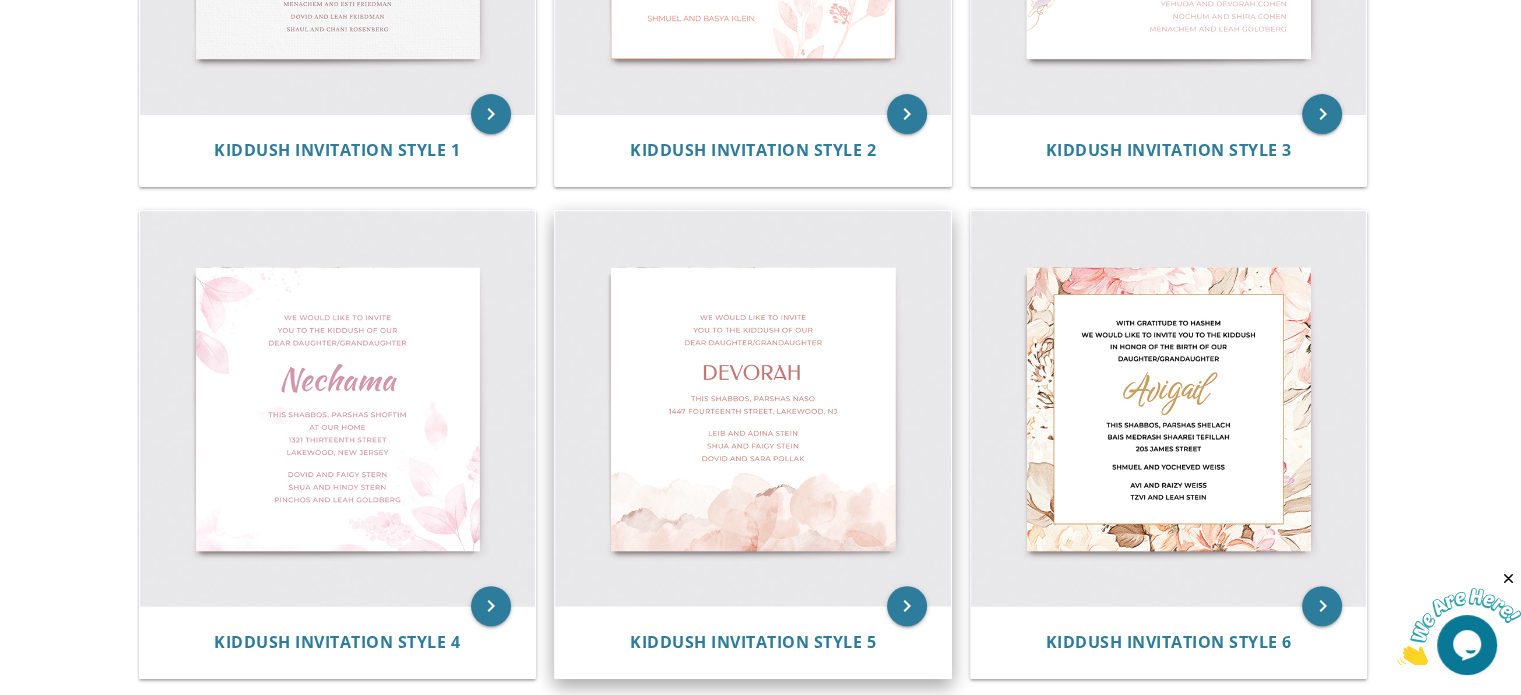 click at bounding box center (753, 409) 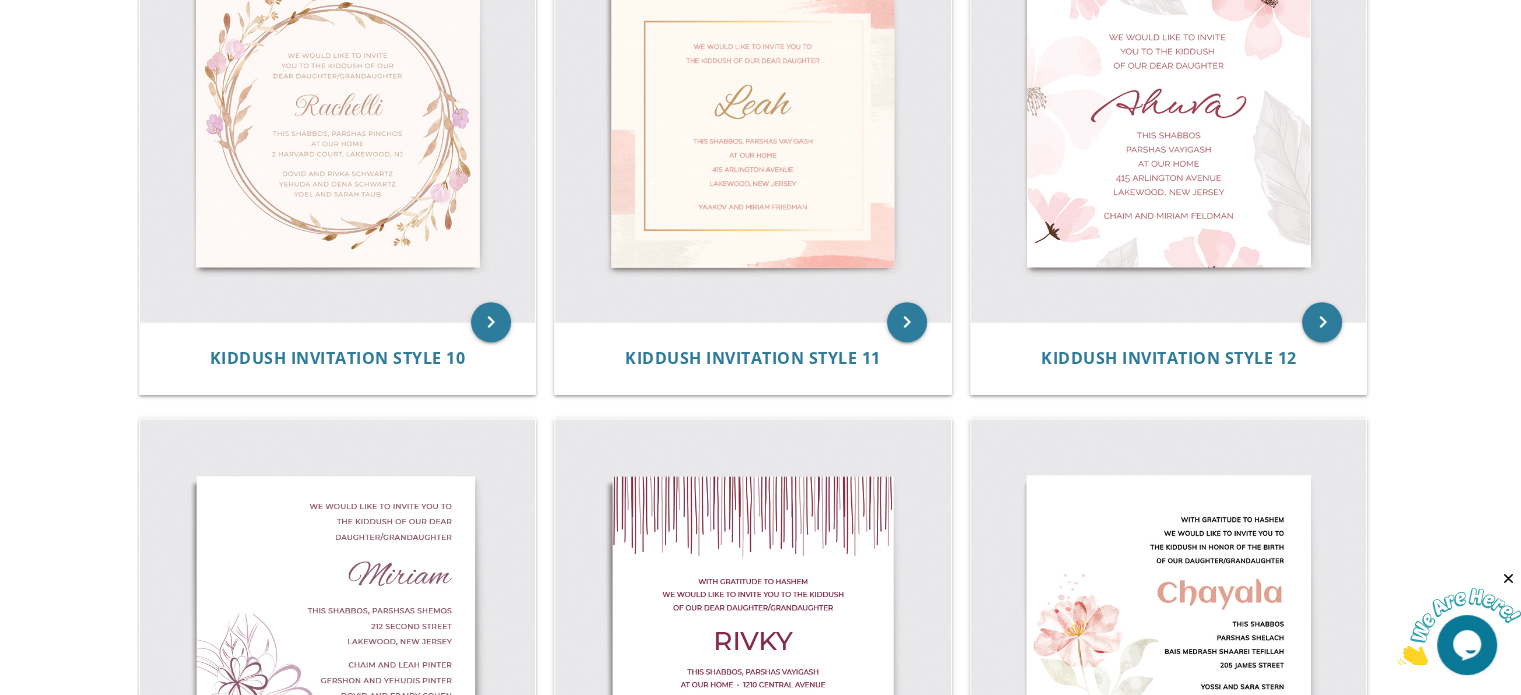 scroll, scrollTop: 1986, scrollLeft: 0, axis: vertical 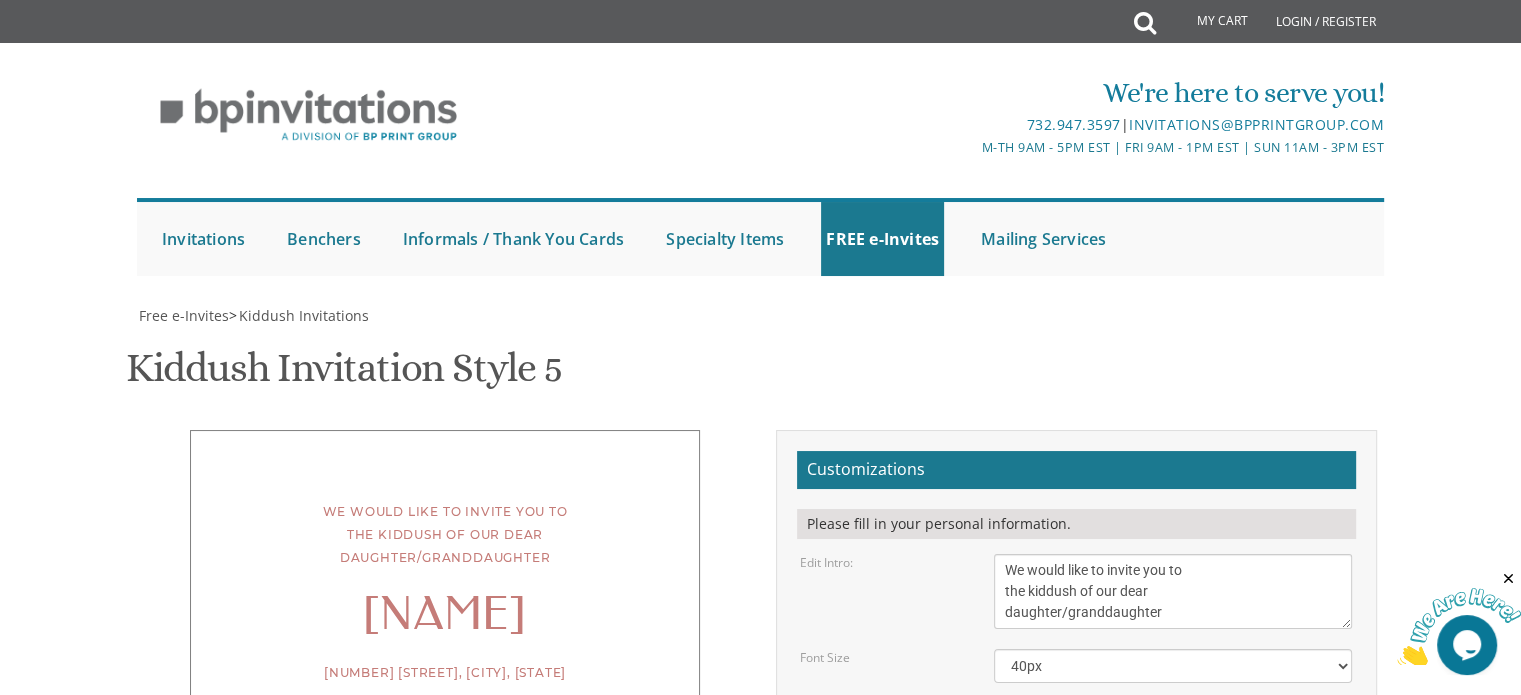 click on "Devorah" at bounding box center [445, 615] 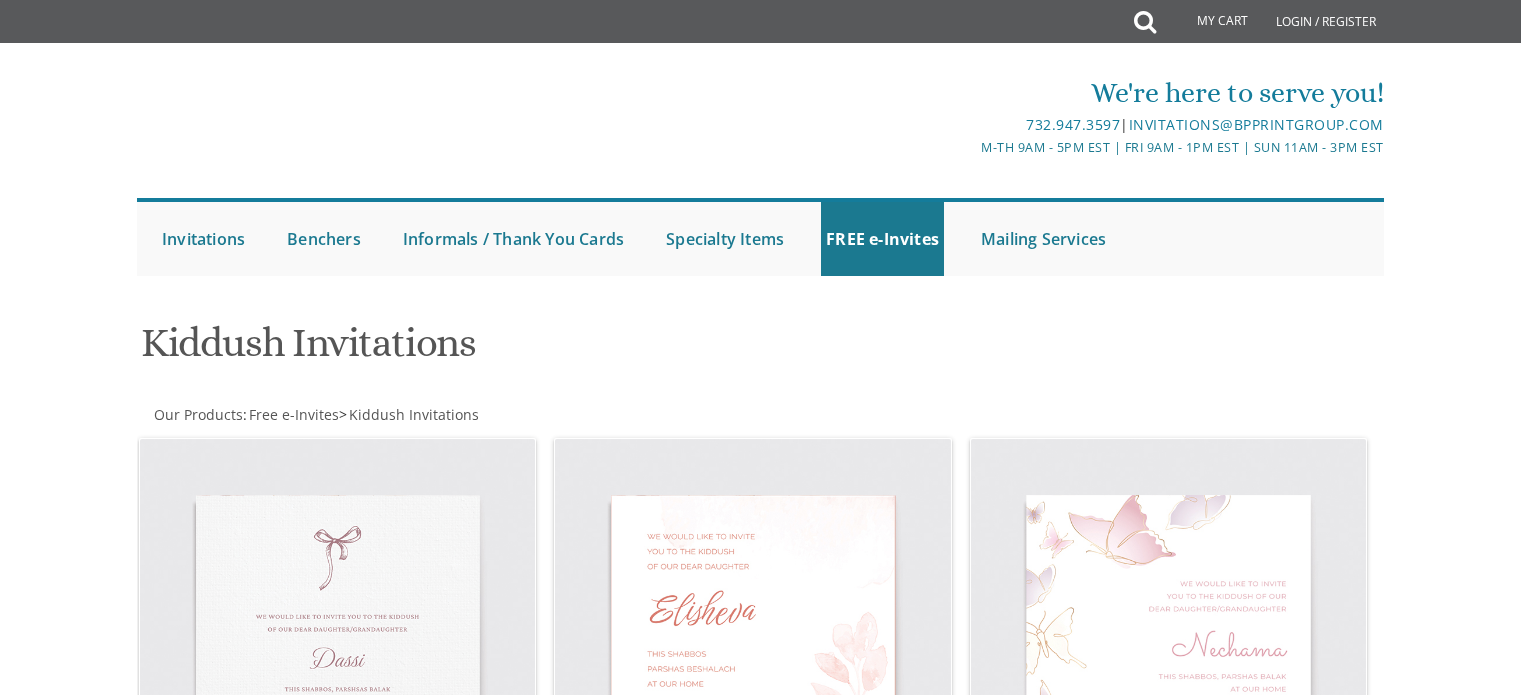 scroll, scrollTop: 1986, scrollLeft: 0, axis: vertical 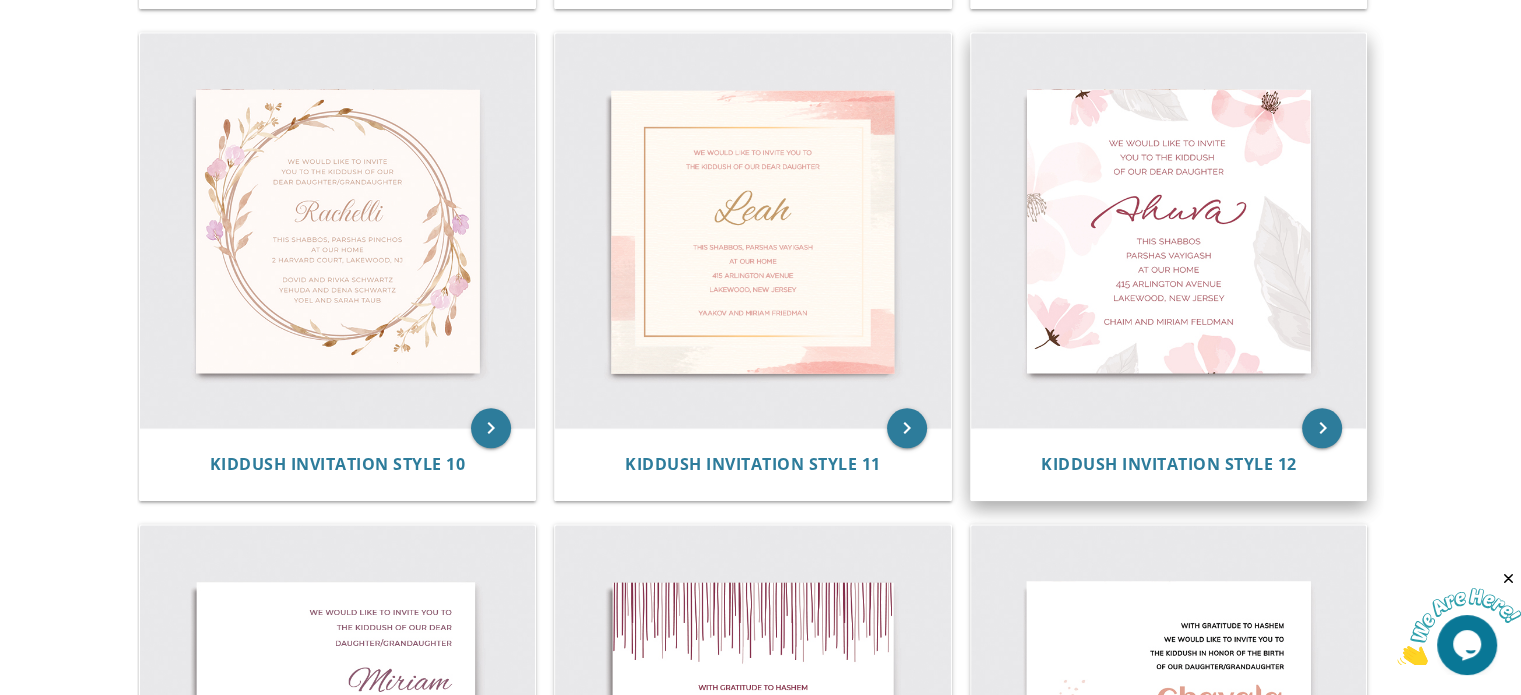 click at bounding box center [1169, 231] 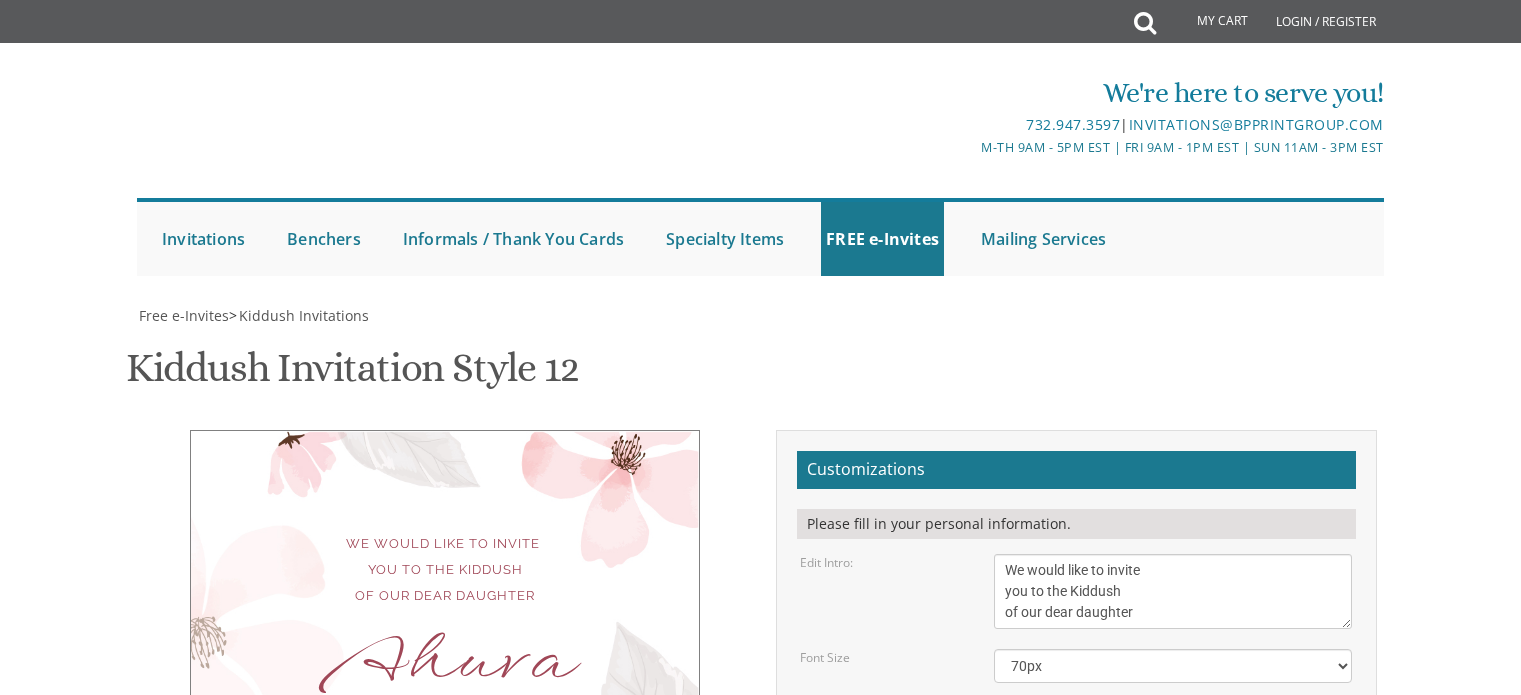 scroll, scrollTop: 0, scrollLeft: 0, axis: both 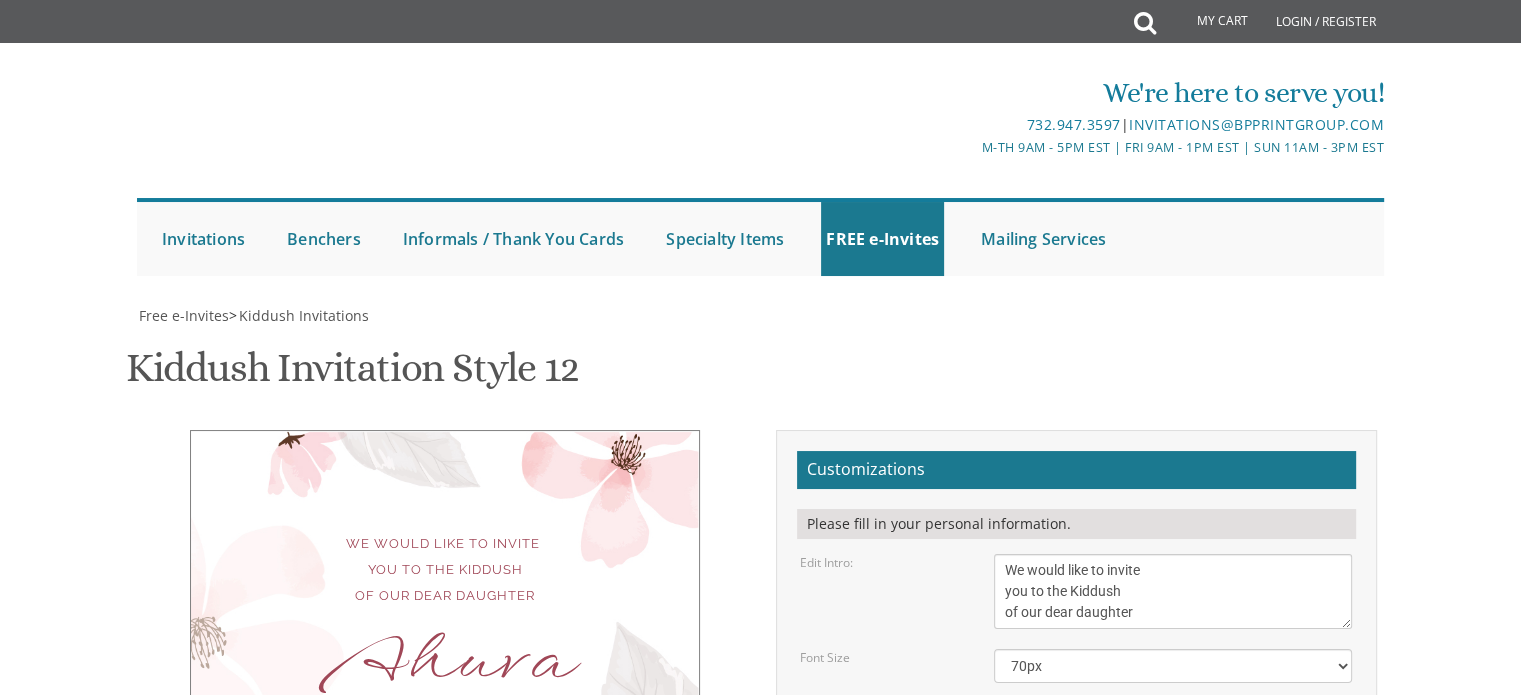 click on "We're here to serve you!
[PHONE]  |  [EMAIL]
M-Th 9am - 5pm EST   |   Fri 9am - 1pm EST   |   Sun 11am - 3pm EST
Submit
Invitations
Weddings
Bar Mitzvah
Bat Mitzvah
Wedding Minis
Kiddush Minis
FREE e-Invites
Benchers
Judaica Collection
Cardstock Collection
Design Collection
Cardstock Mincha Maariv Collection" at bounding box center (761, 174) 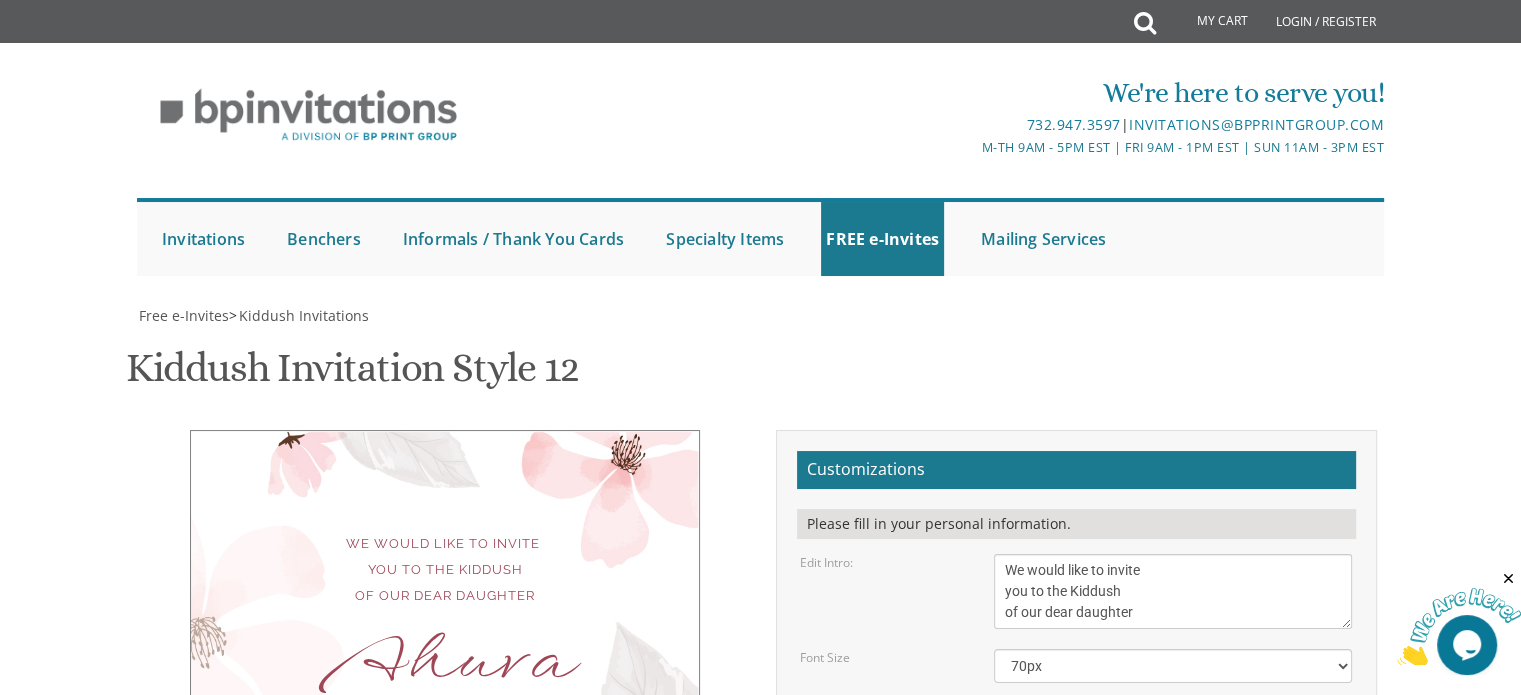 scroll, scrollTop: 0, scrollLeft: 0, axis: both 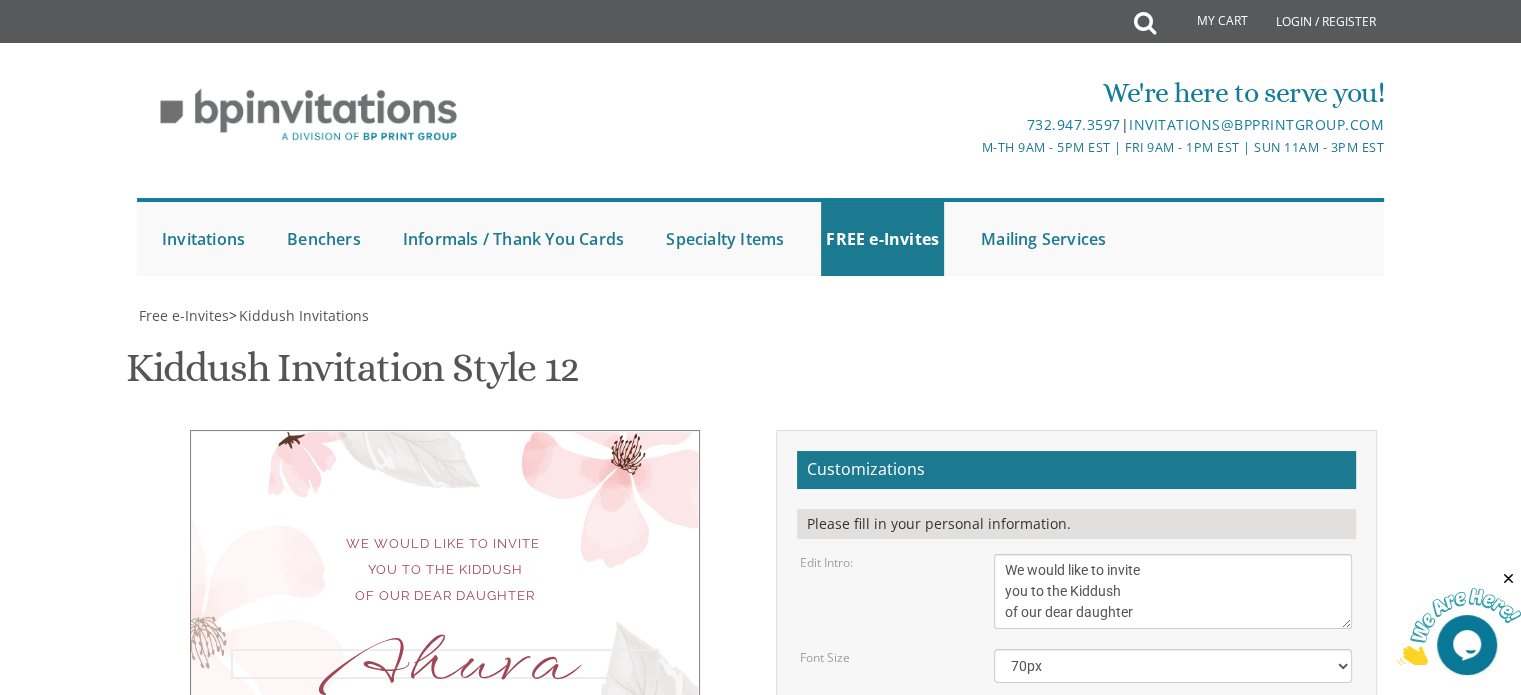 click on "Ahuva" at bounding box center [1173, 719] 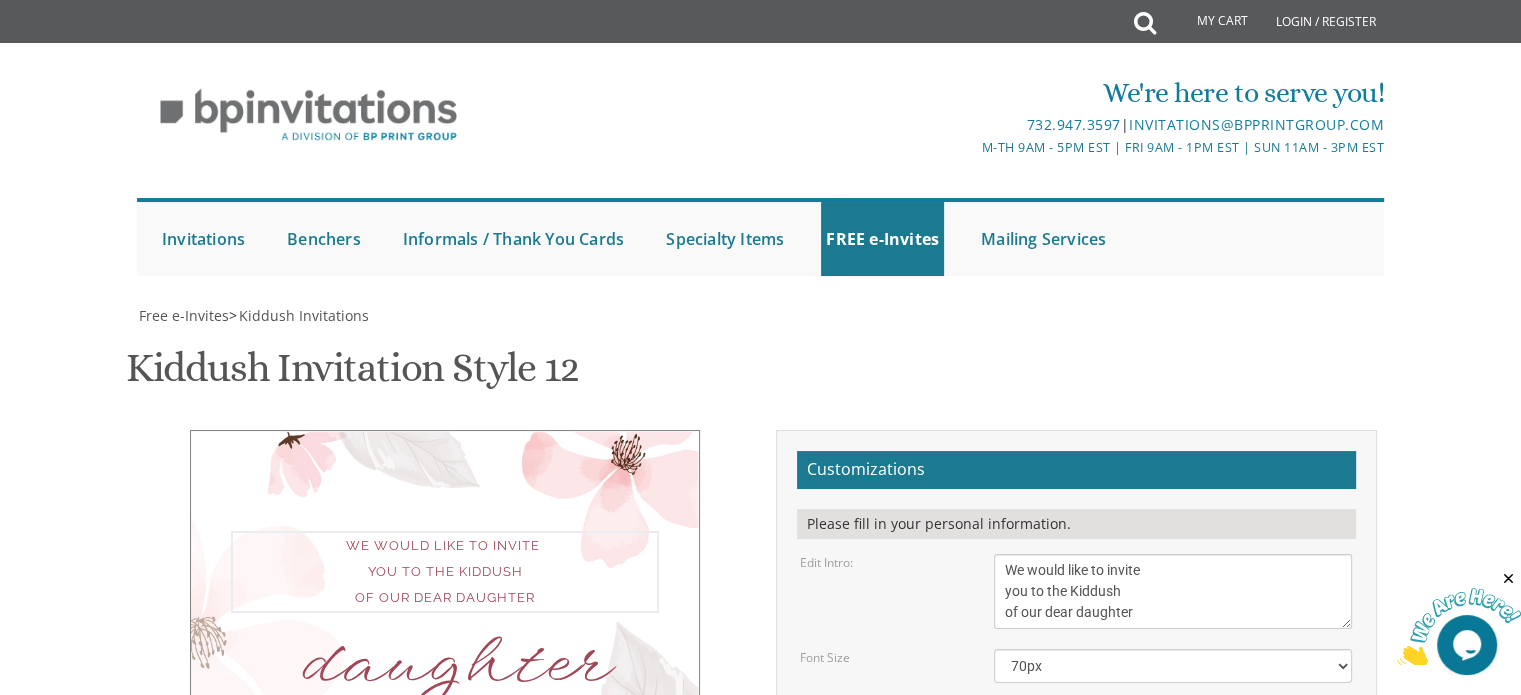 click on "We would like to invite
you to the Kiddush
of our dear daughter" at bounding box center [1173, 591] 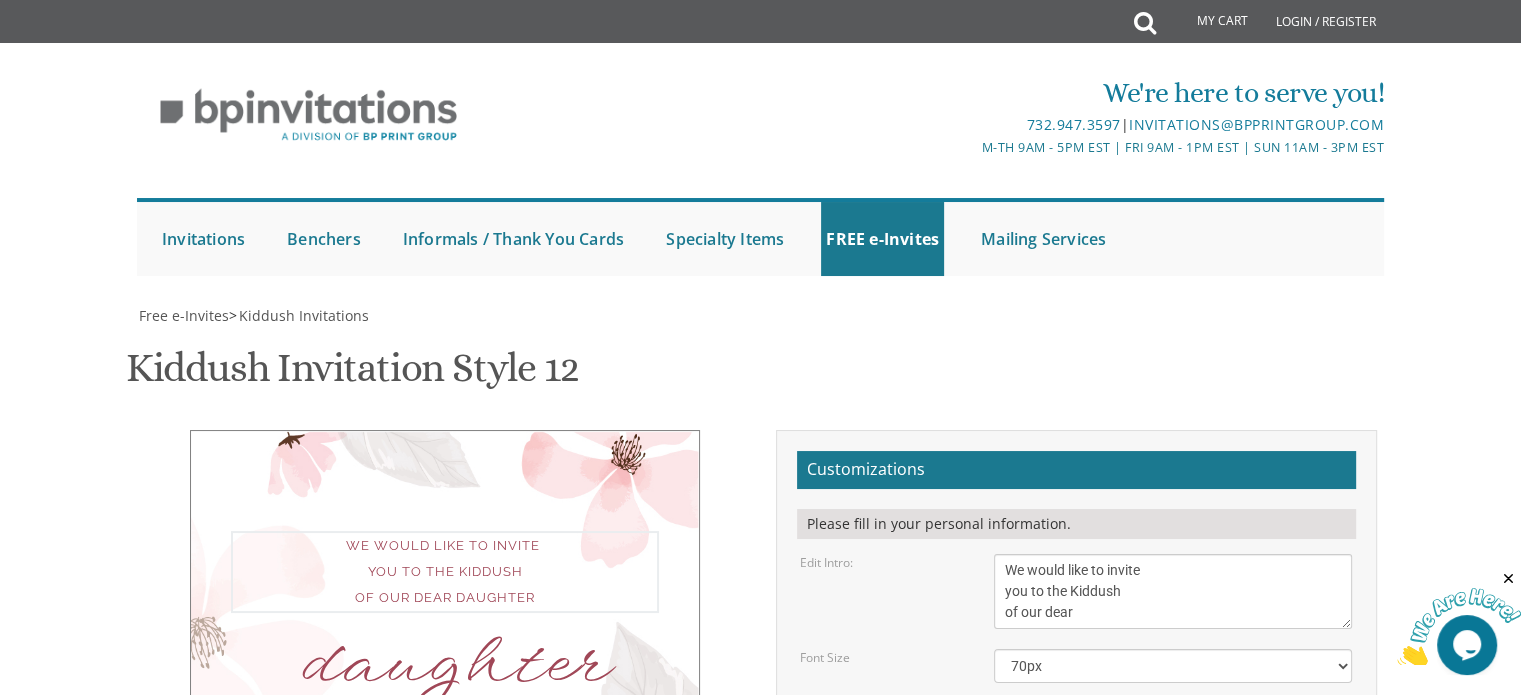 scroll, scrollTop: 0, scrollLeft: 0, axis: both 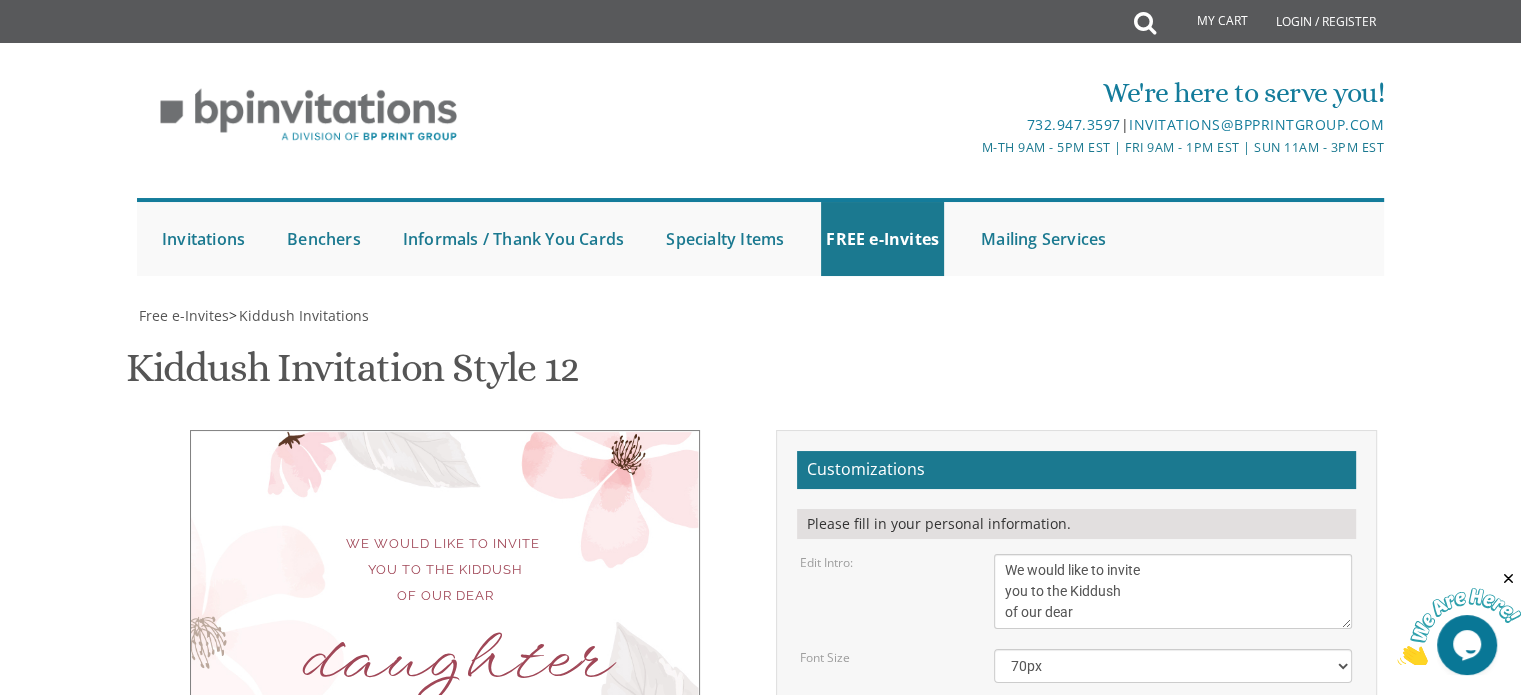 click on "We would like to invite
you to the Kiddush
of our dear" at bounding box center (445, 570) 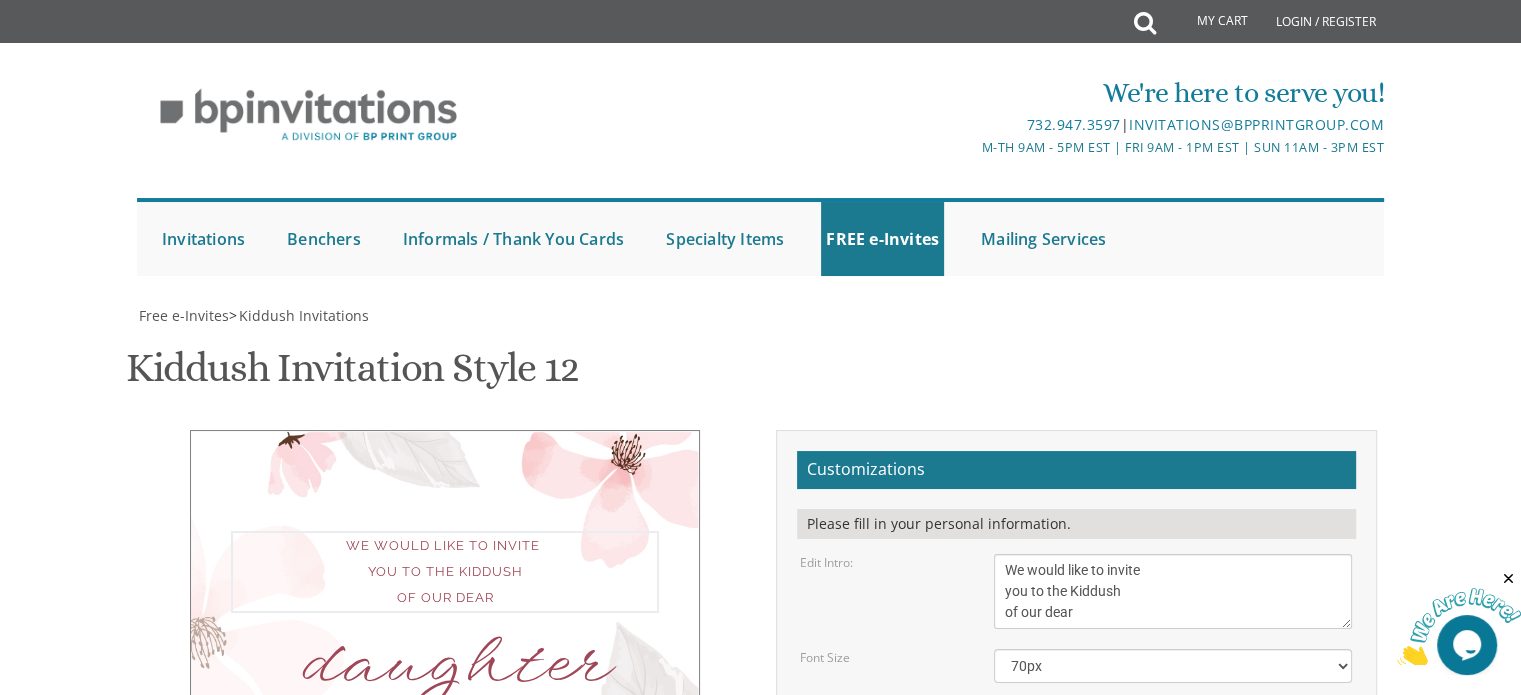 click on "We would like to invite
you to the Kiddush
of our dear daughter" at bounding box center [1173, 591] 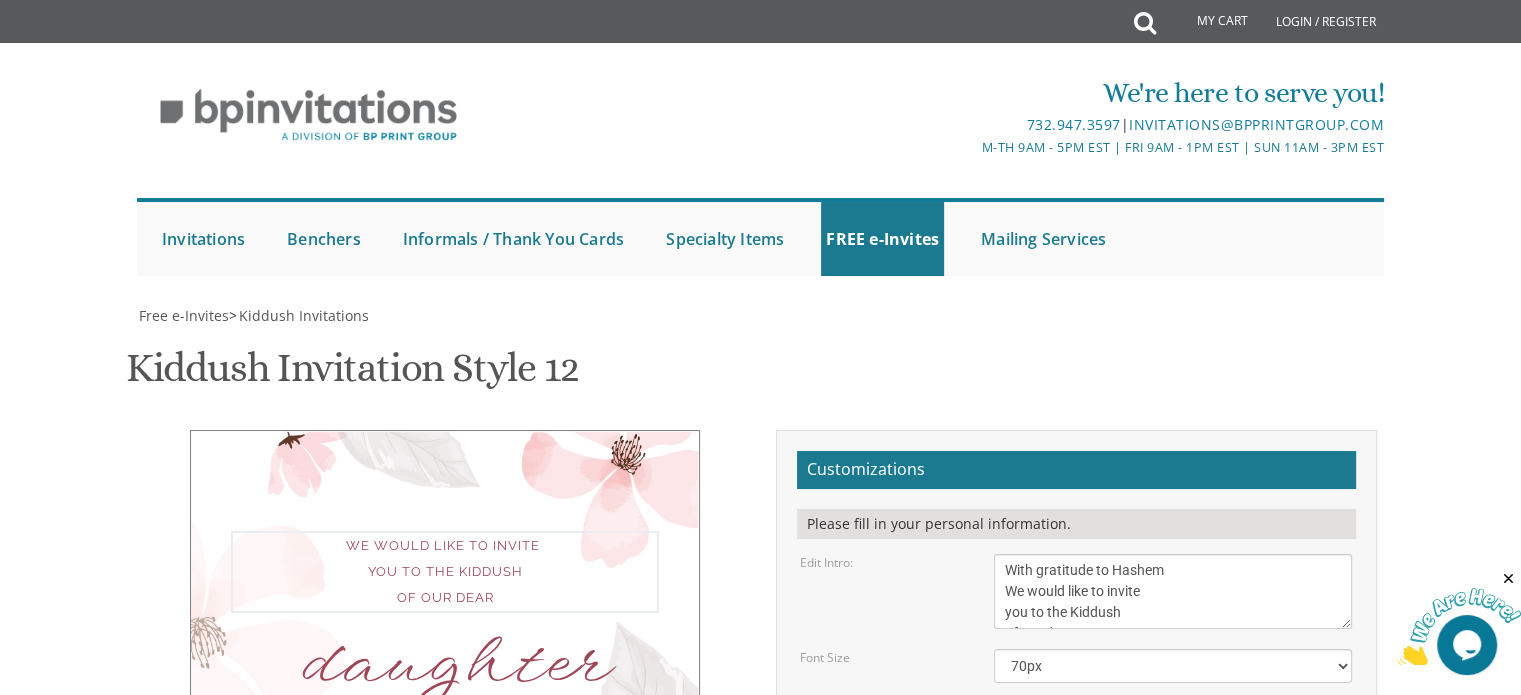click on "We would like to invite
you to the Kiddush
of our dear daughter" at bounding box center [1173, 591] 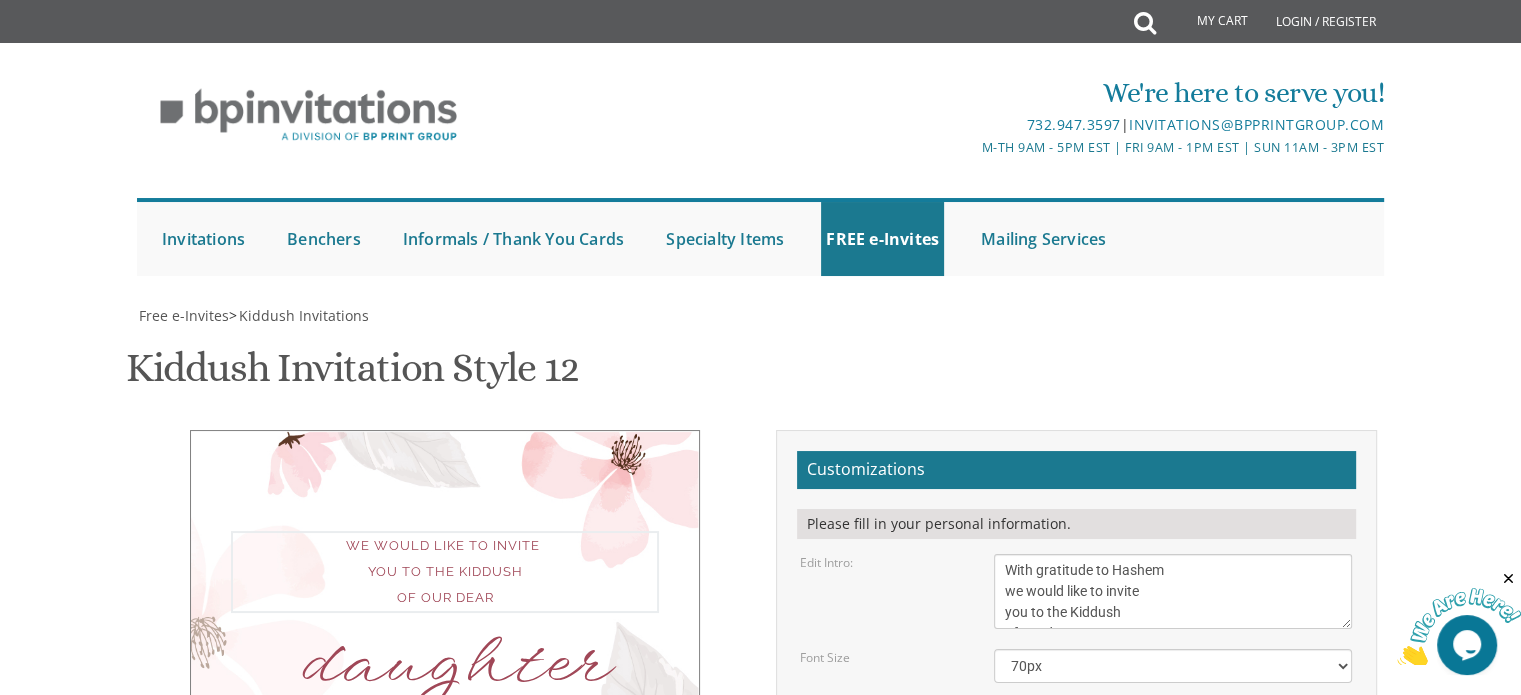 click on "We would like to invite
you to the Kiddush
of our dear daughter" at bounding box center [1173, 591] 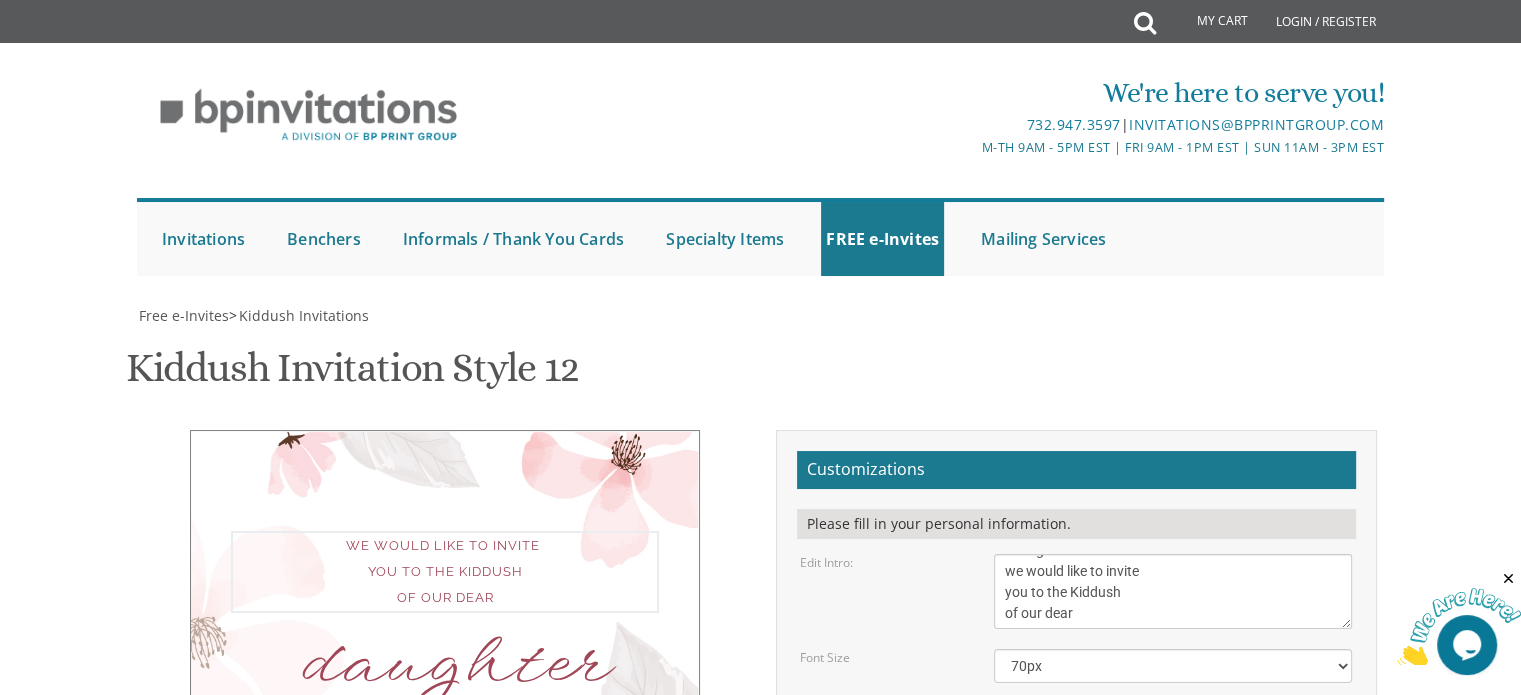 scroll, scrollTop: 0, scrollLeft: 0, axis: both 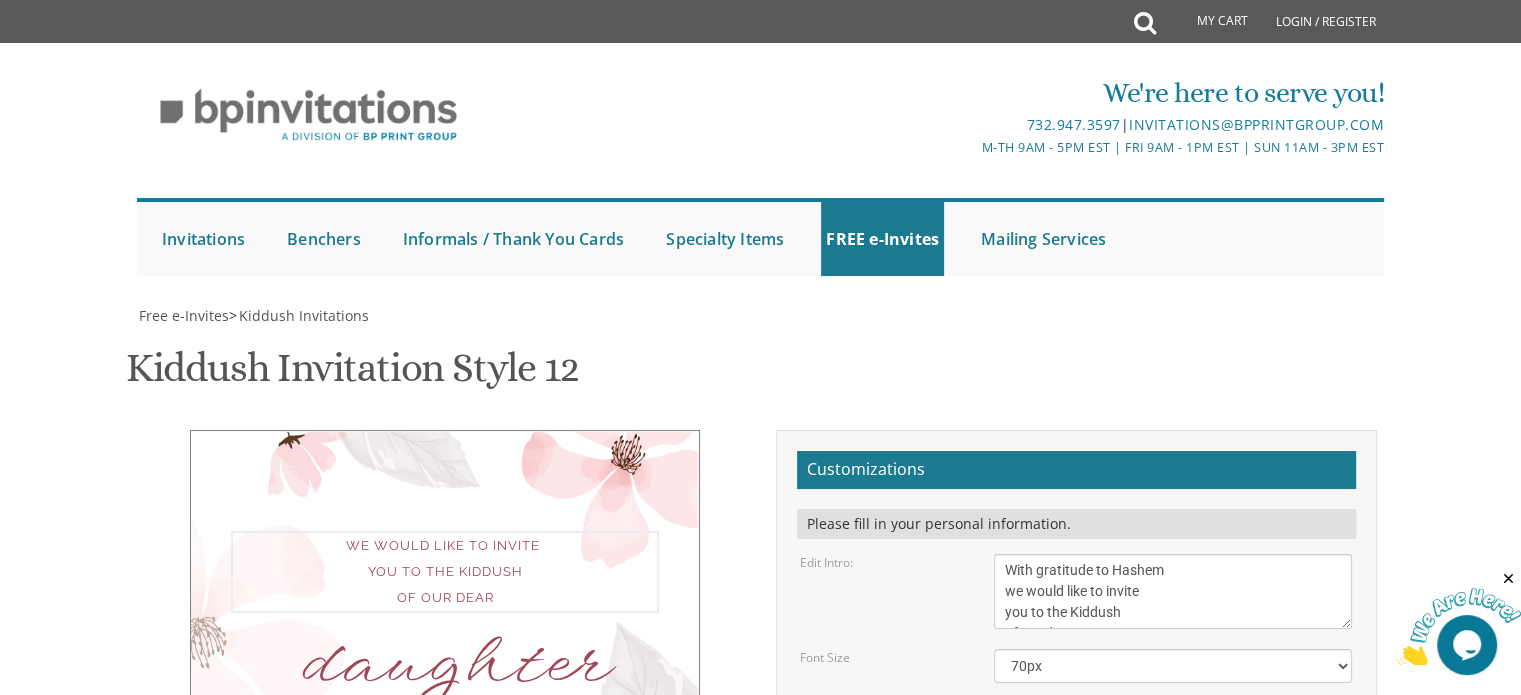 type on "With gratitude to Hashem
we would like to invite
you to the Kiddush
of our dear" 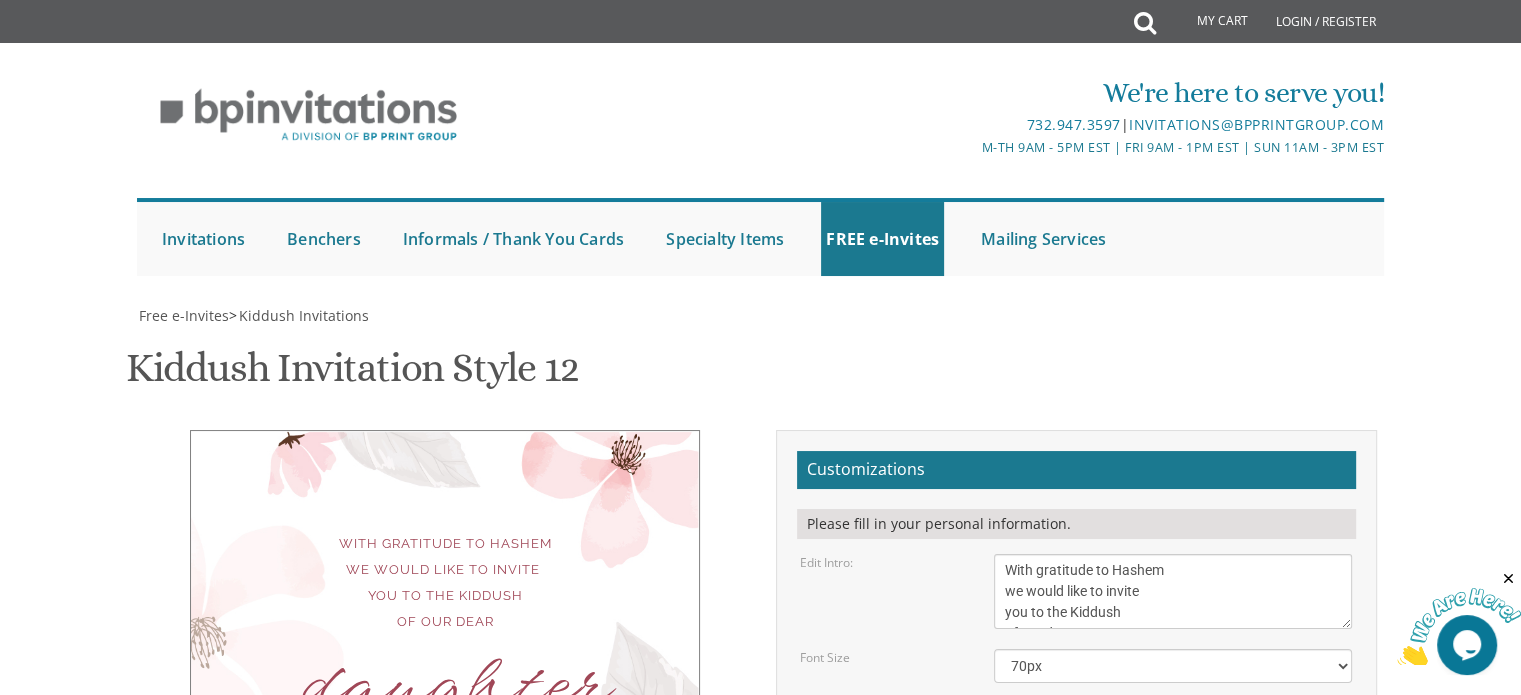 click on "Customizations
Please fill in your personal information.
Edit Intro:
We would like to invite
you to the Kiddush
of our dear daughter
Font Size 40px 50px 60px" at bounding box center (1076, 766) 